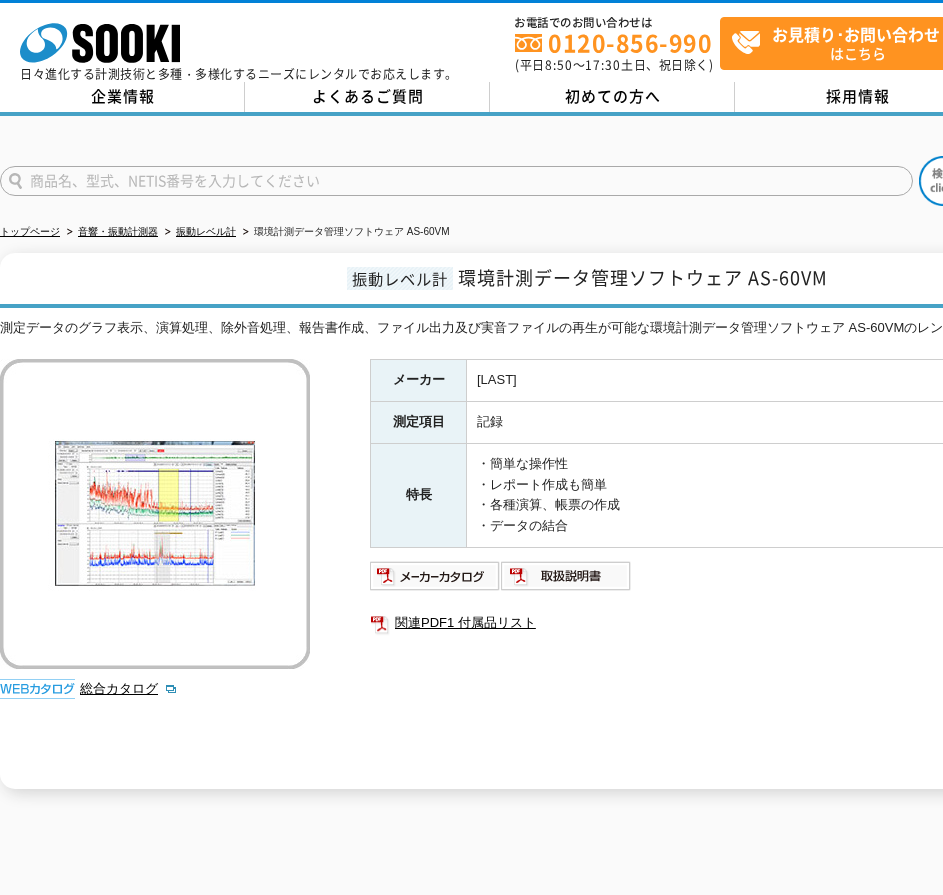 scroll, scrollTop: 0, scrollLeft: 0, axis: both 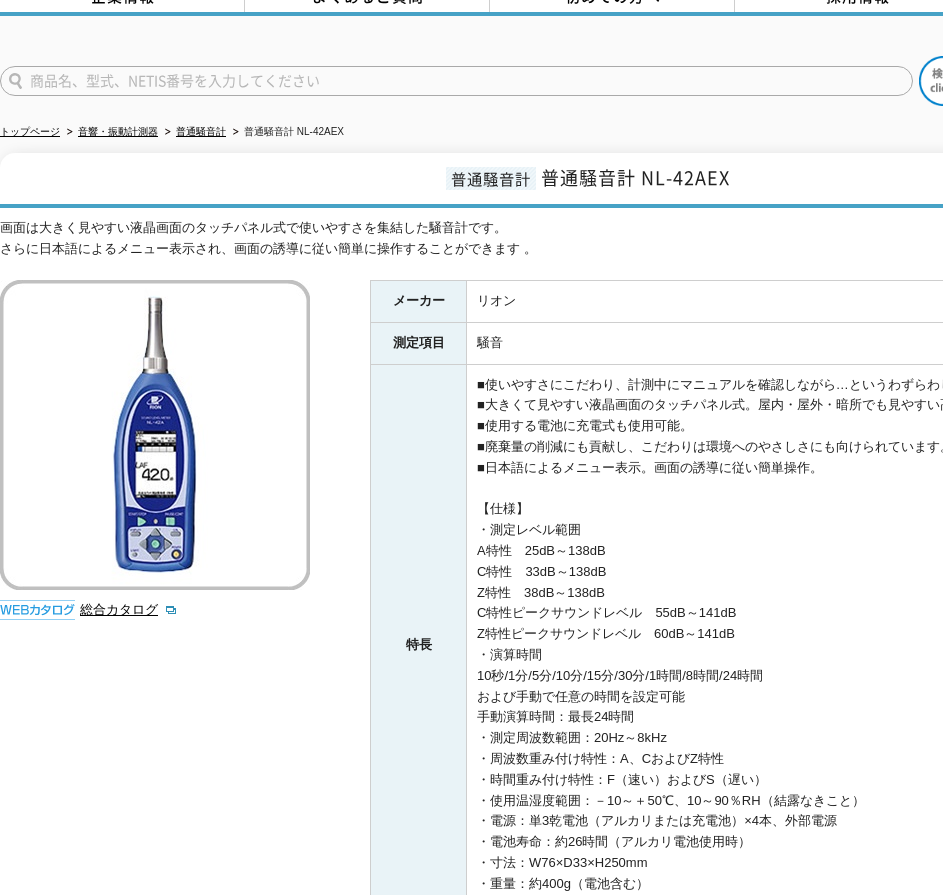 click at bounding box center (155, 435) 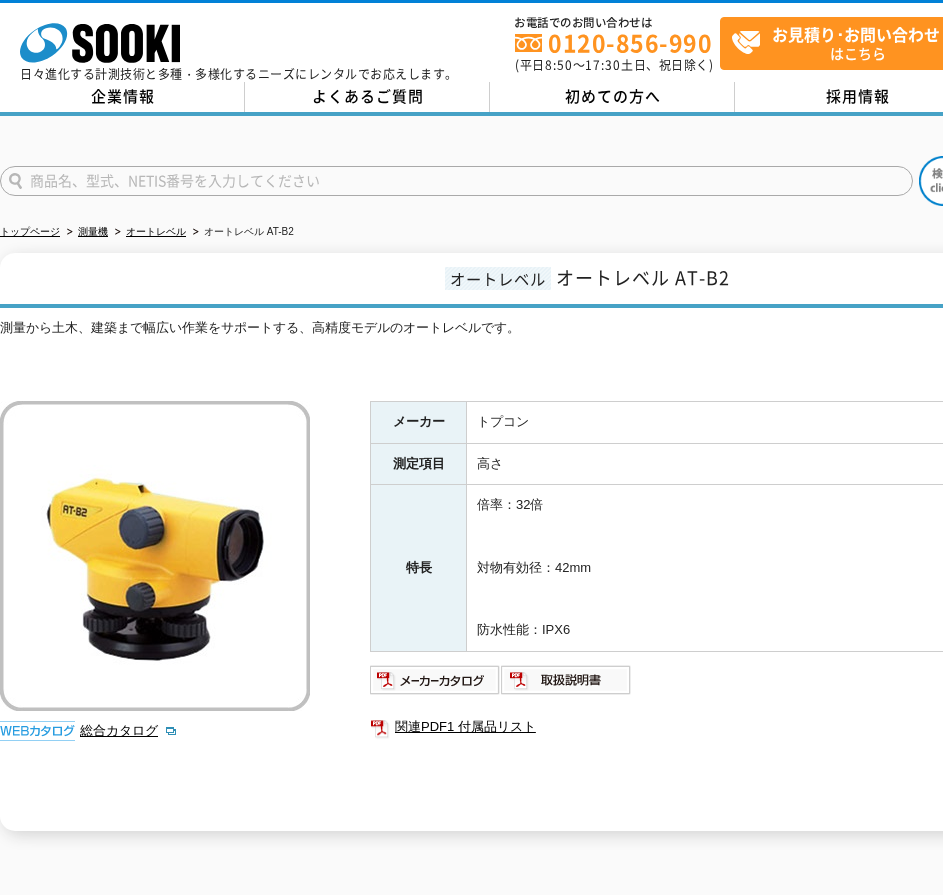 scroll, scrollTop: 0, scrollLeft: 0, axis: both 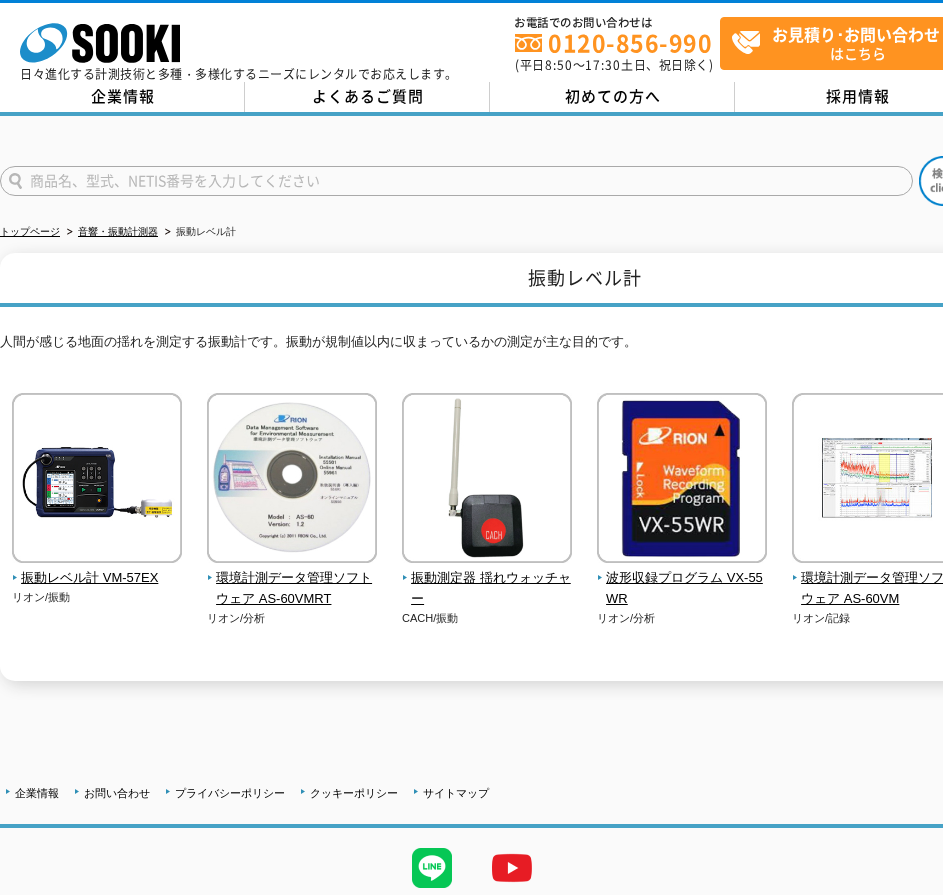 click at bounding box center [456, 181] 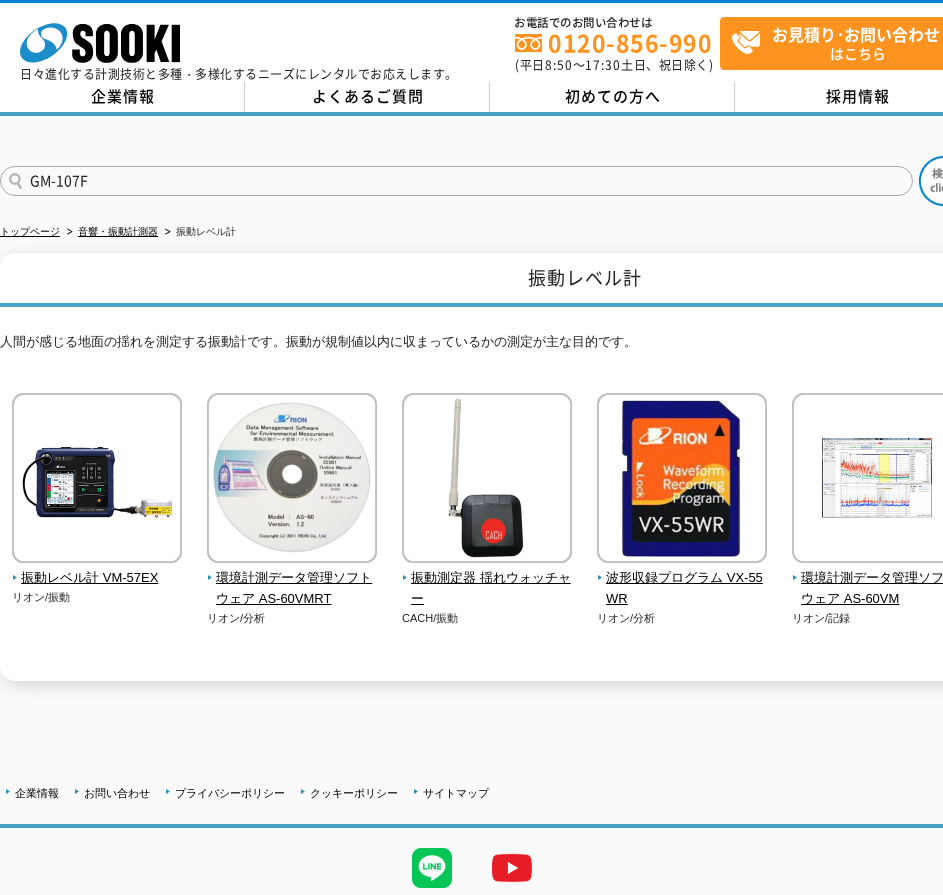type on "GM-107F" 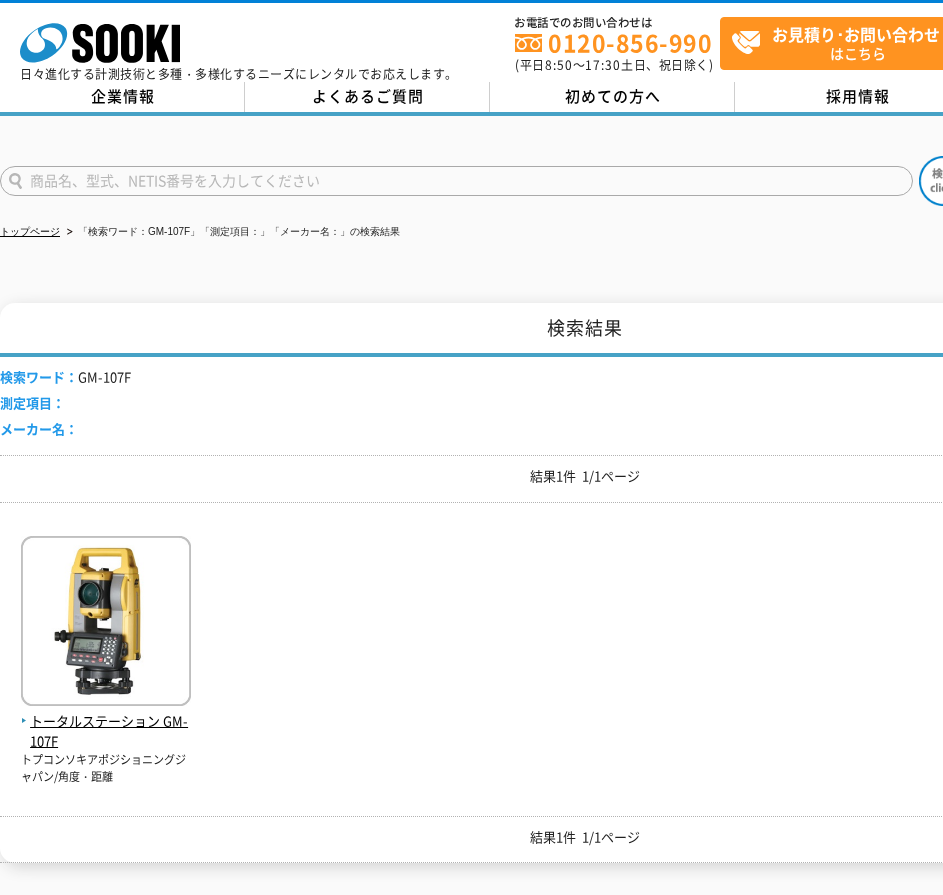 scroll, scrollTop: 0, scrollLeft: 0, axis: both 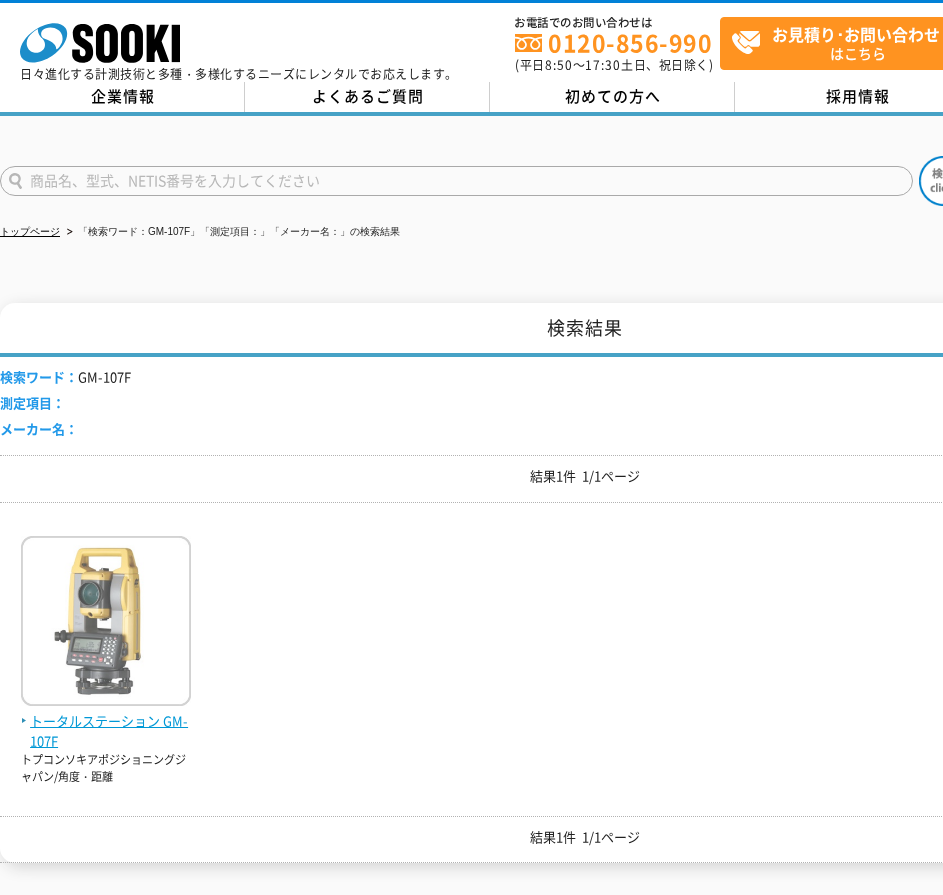 click at bounding box center [106, 623] 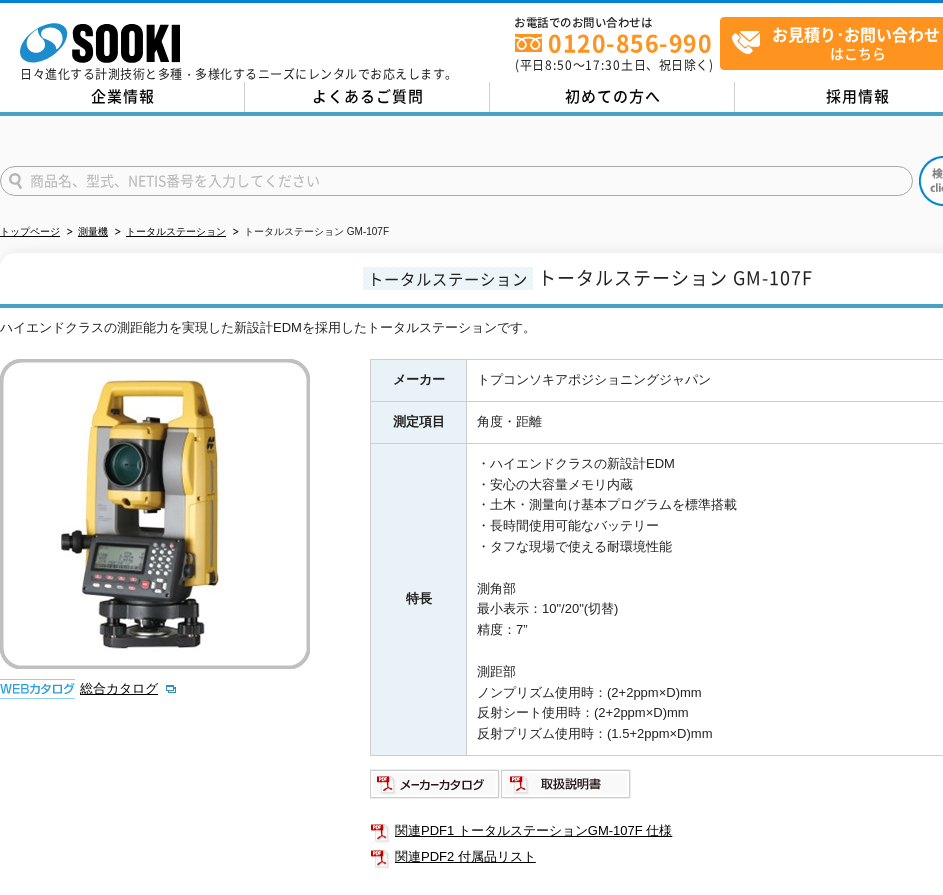 scroll, scrollTop: 0, scrollLeft: 0, axis: both 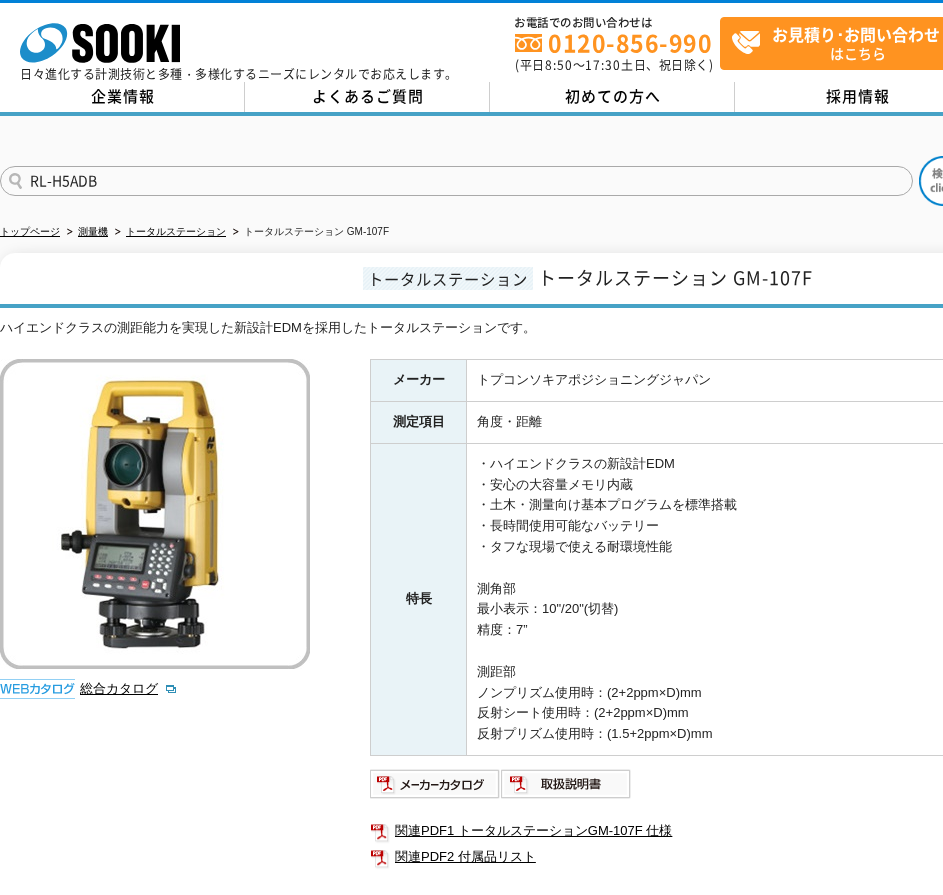 type on "RL-H5ADB" 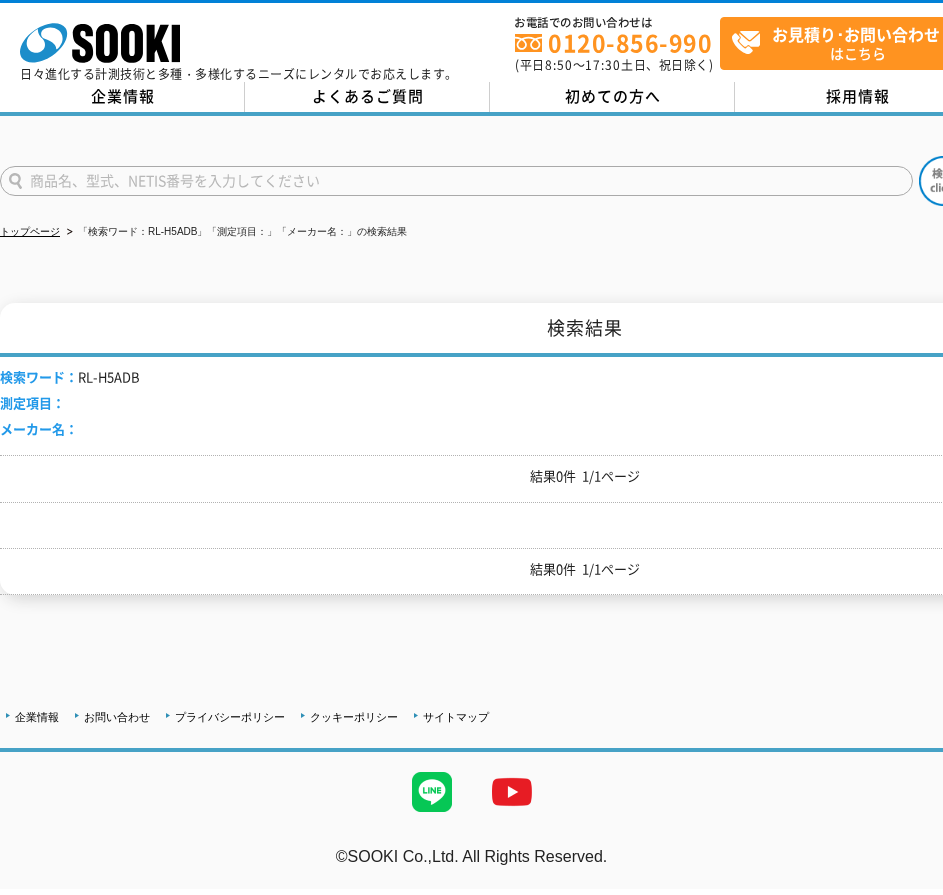 scroll, scrollTop: 0, scrollLeft: 0, axis: both 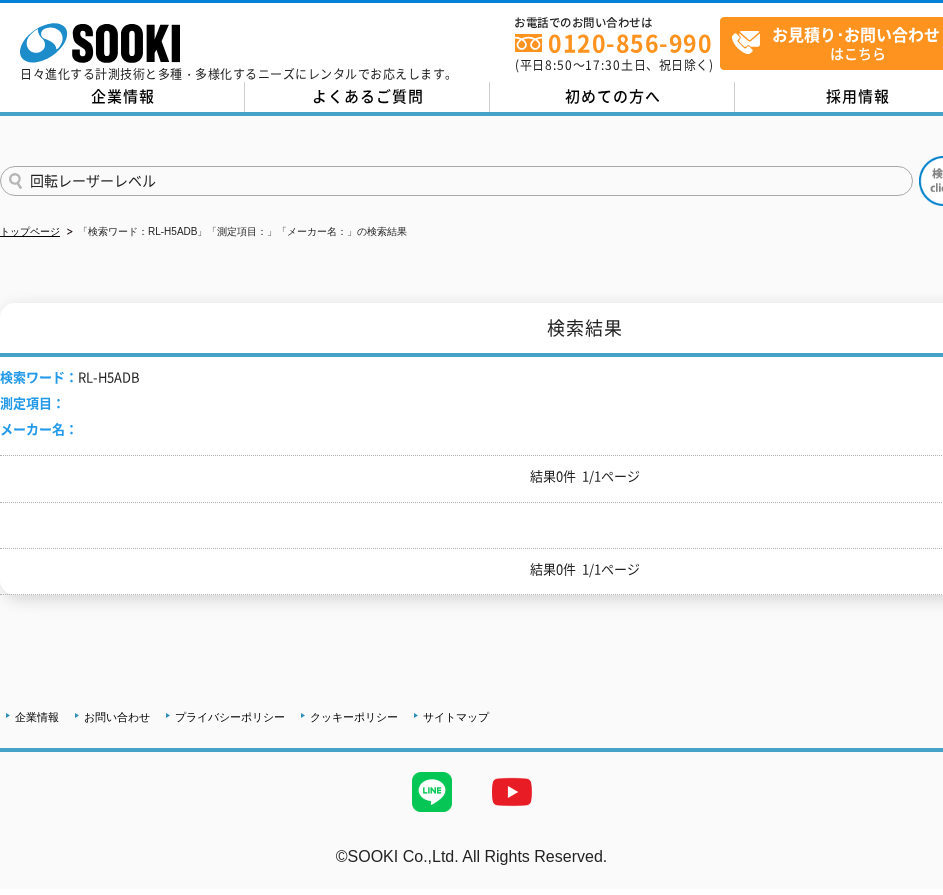 type on "回転レーザーレベル" 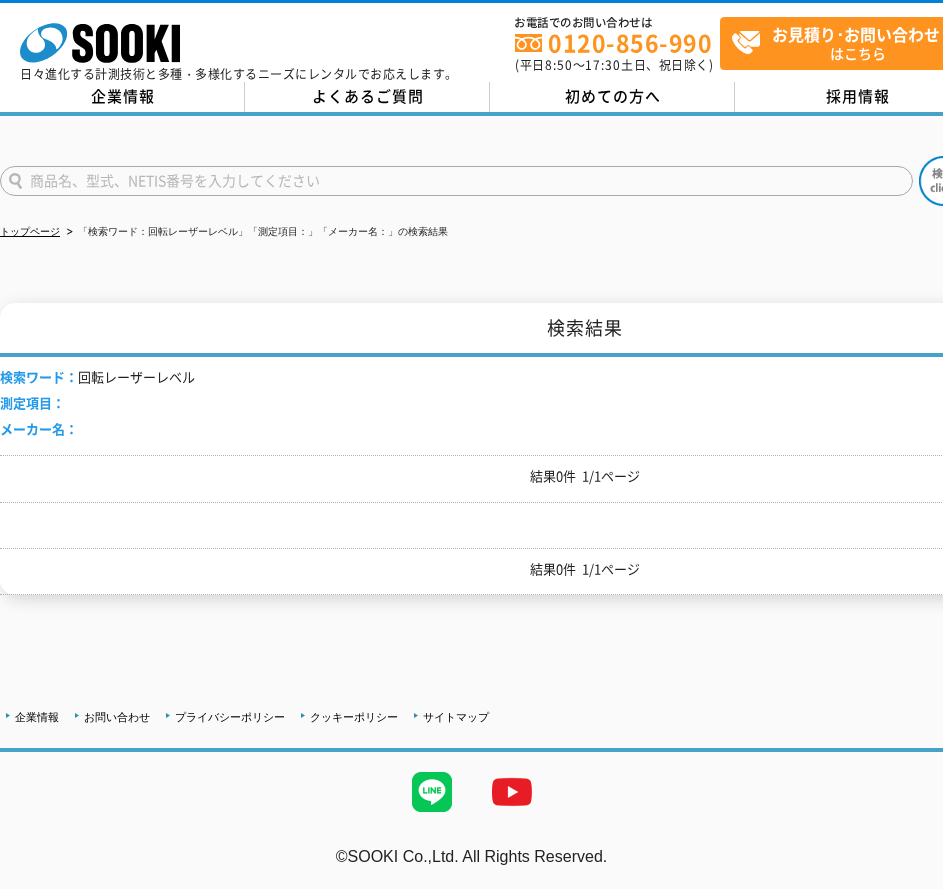 scroll, scrollTop: 0, scrollLeft: 0, axis: both 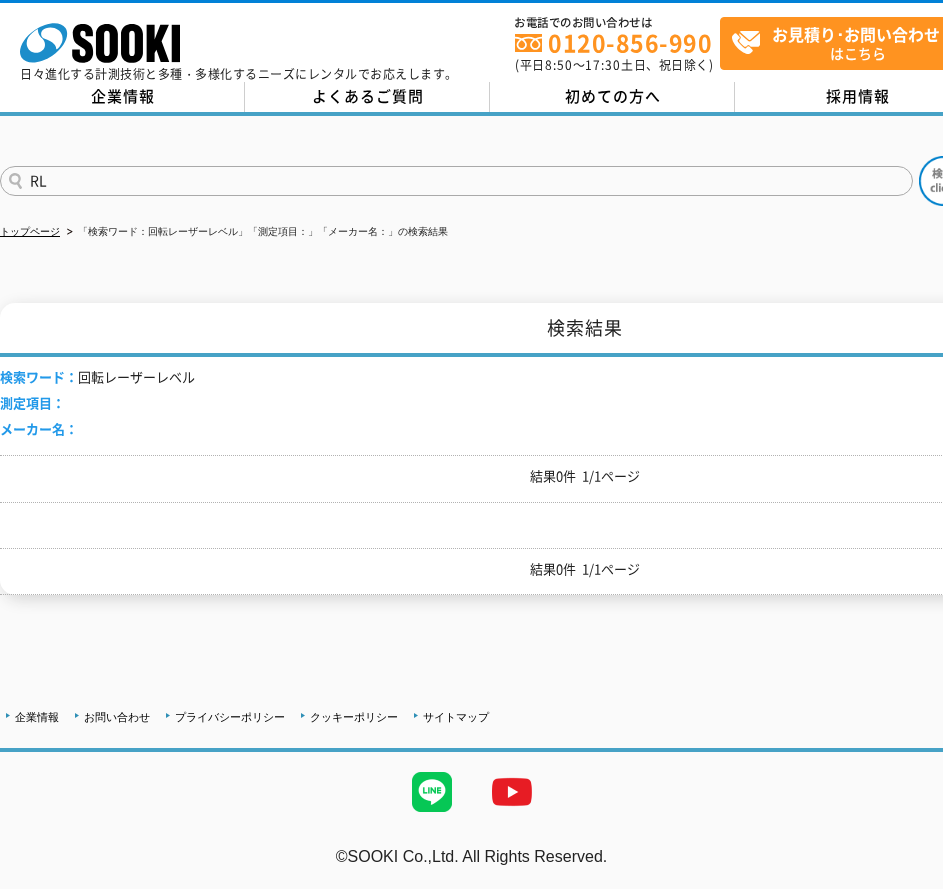 type on "RL" 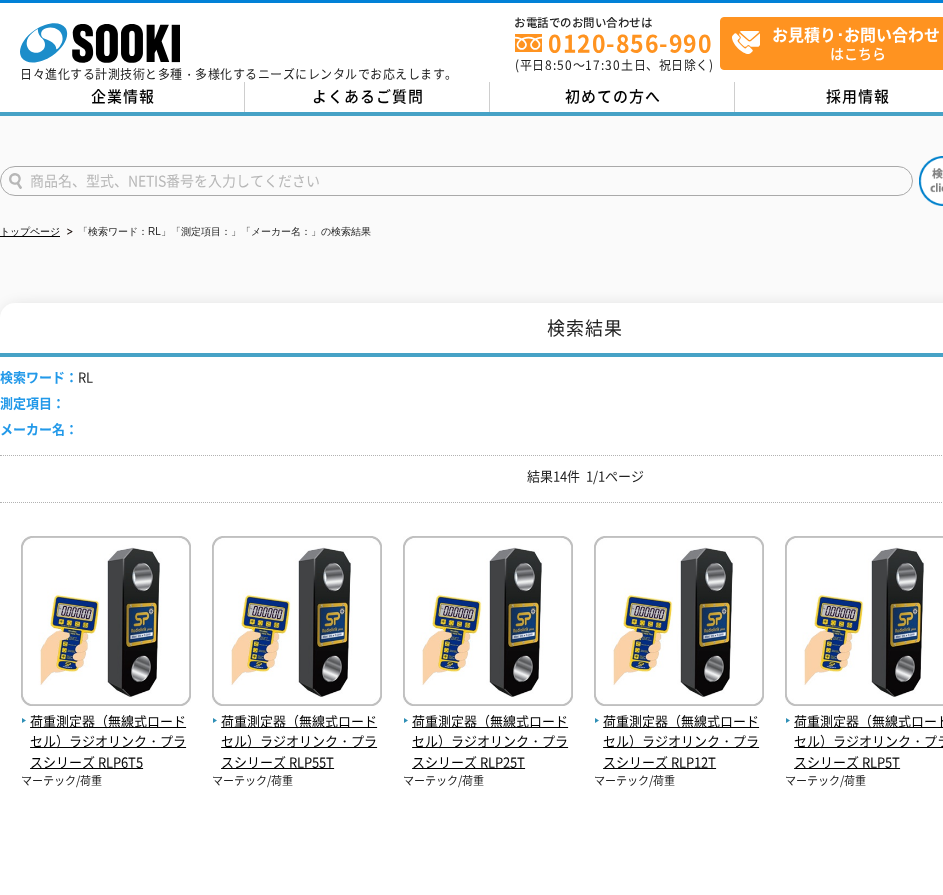 scroll, scrollTop: 0, scrollLeft: 0, axis: both 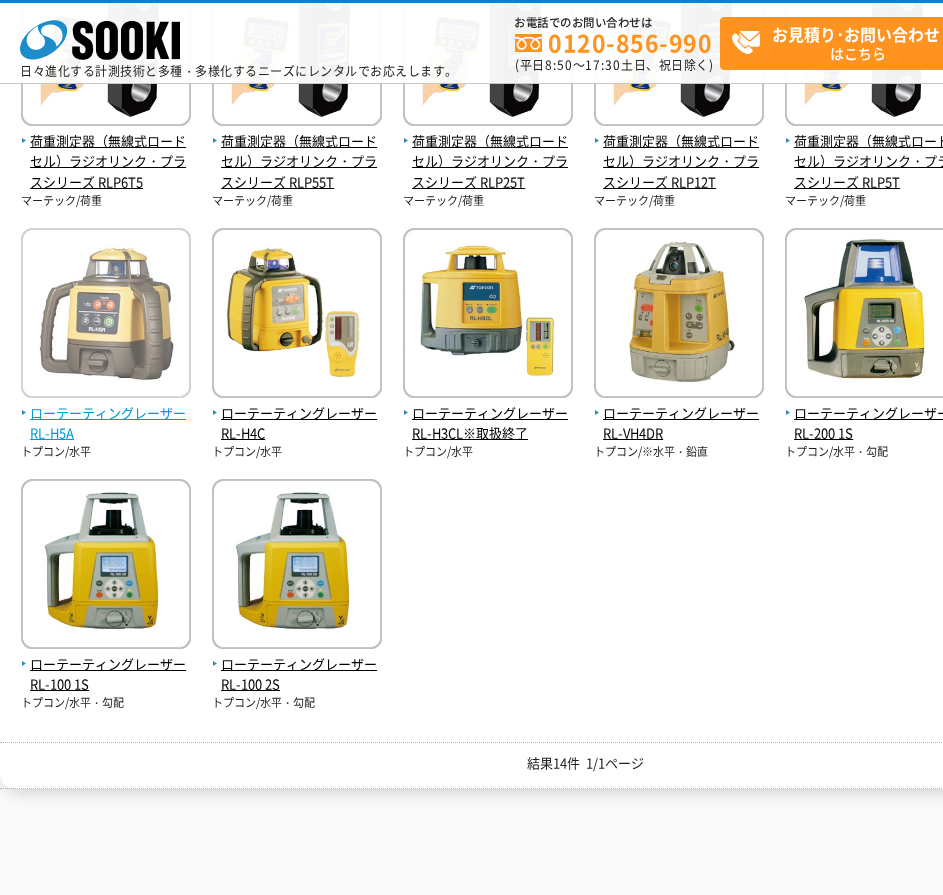 click at bounding box center [106, 315] 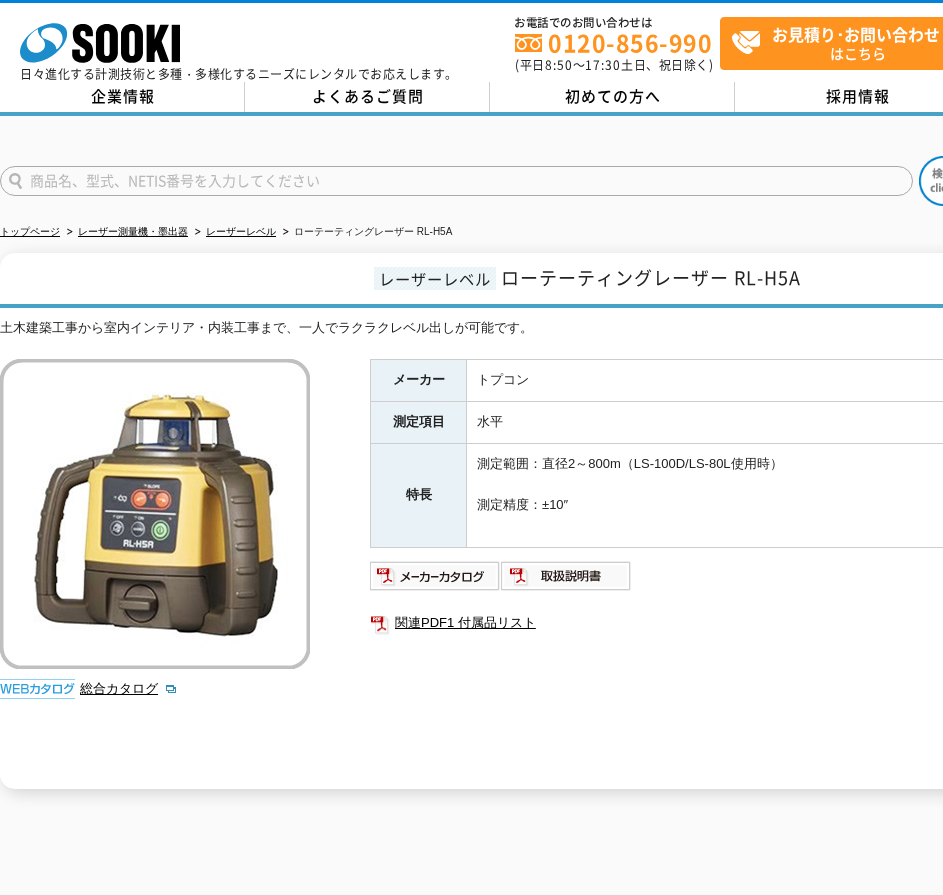 scroll, scrollTop: 0, scrollLeft: 0, axis: both 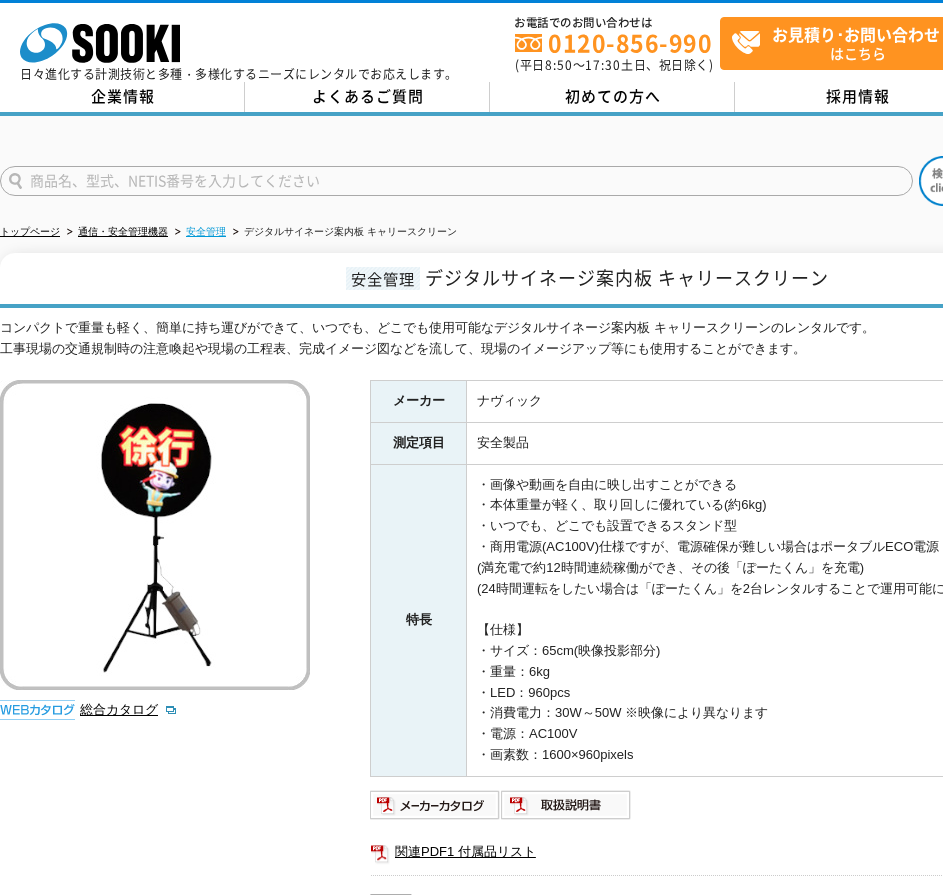 click on "安全管理" at bounding box center [206, 231] 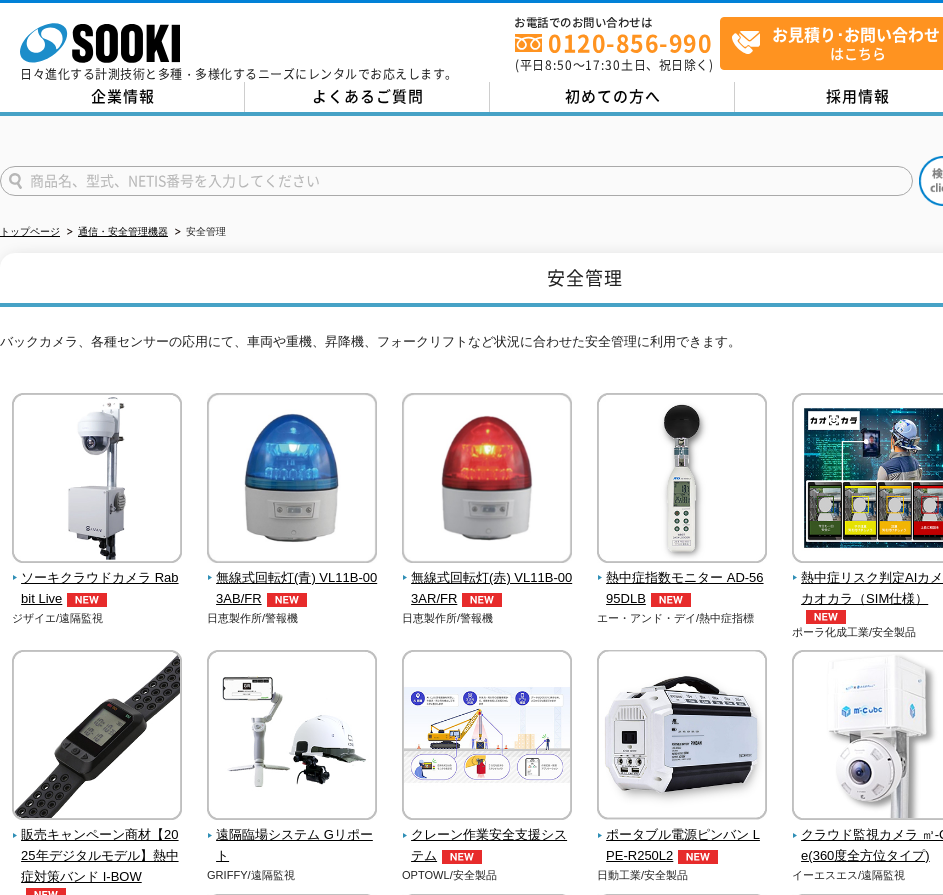 scroll, scrollTop: 0, scrollLeft: 0, axis: both 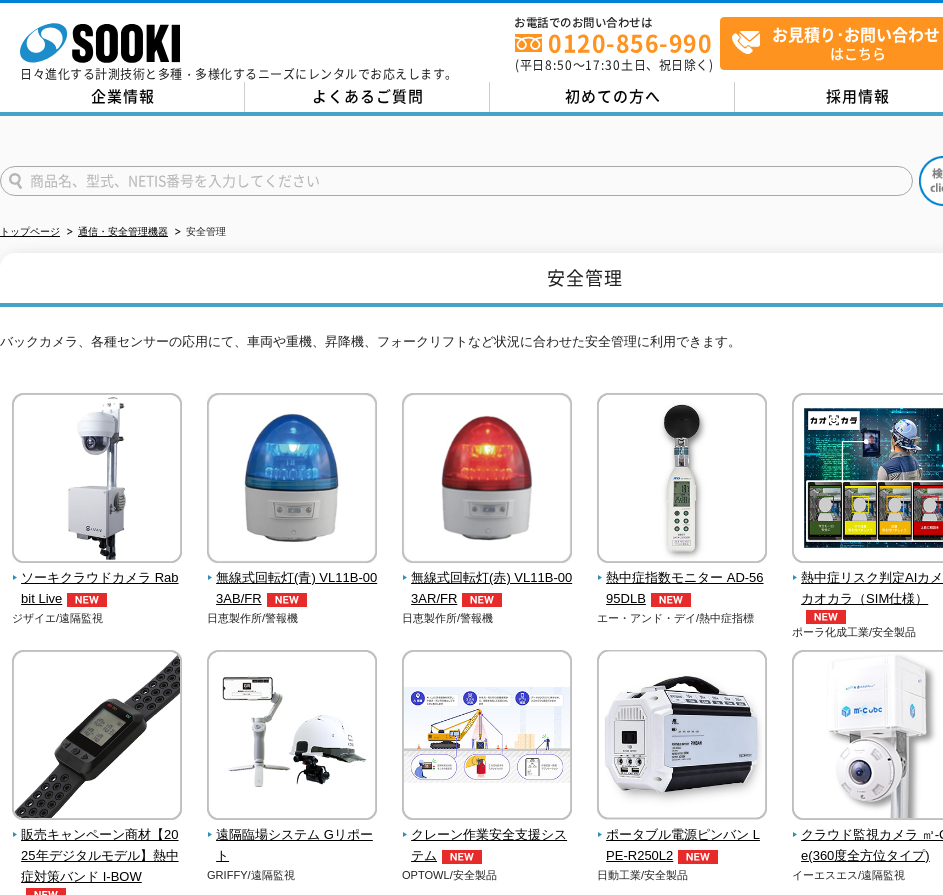 click at bounding box center [456, 181] 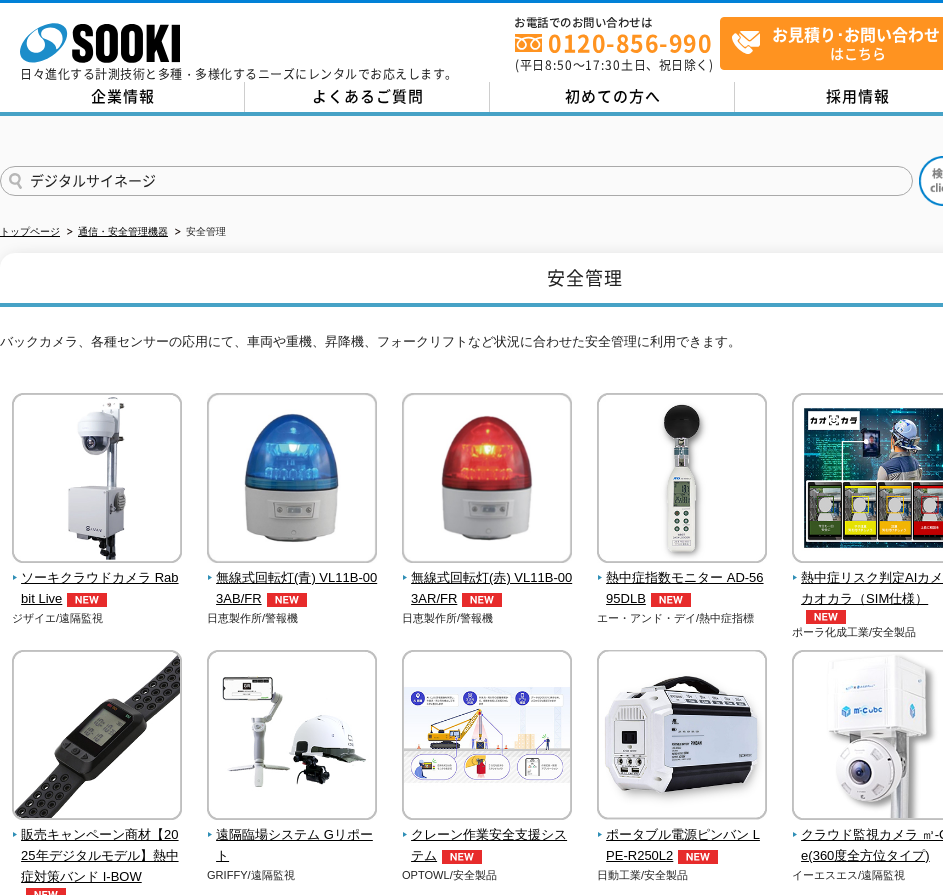 type on "デジタルサイネージ" 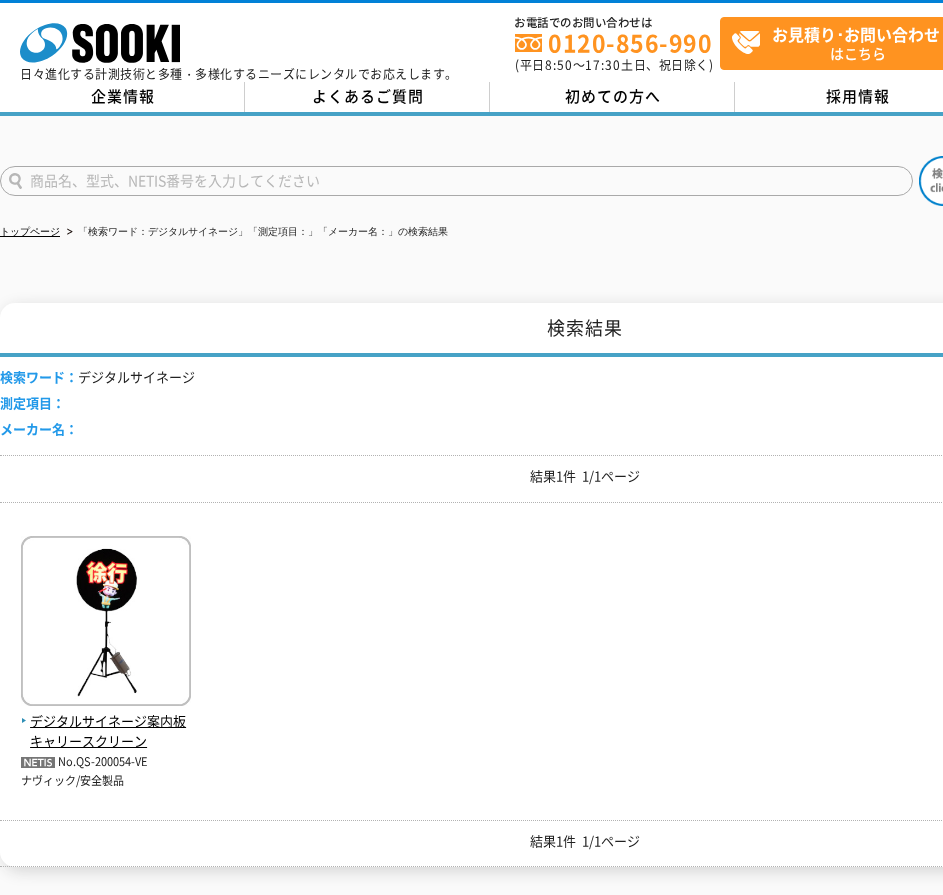 scroll, scrollTop: 0, scrollLeft: 0, axis: both 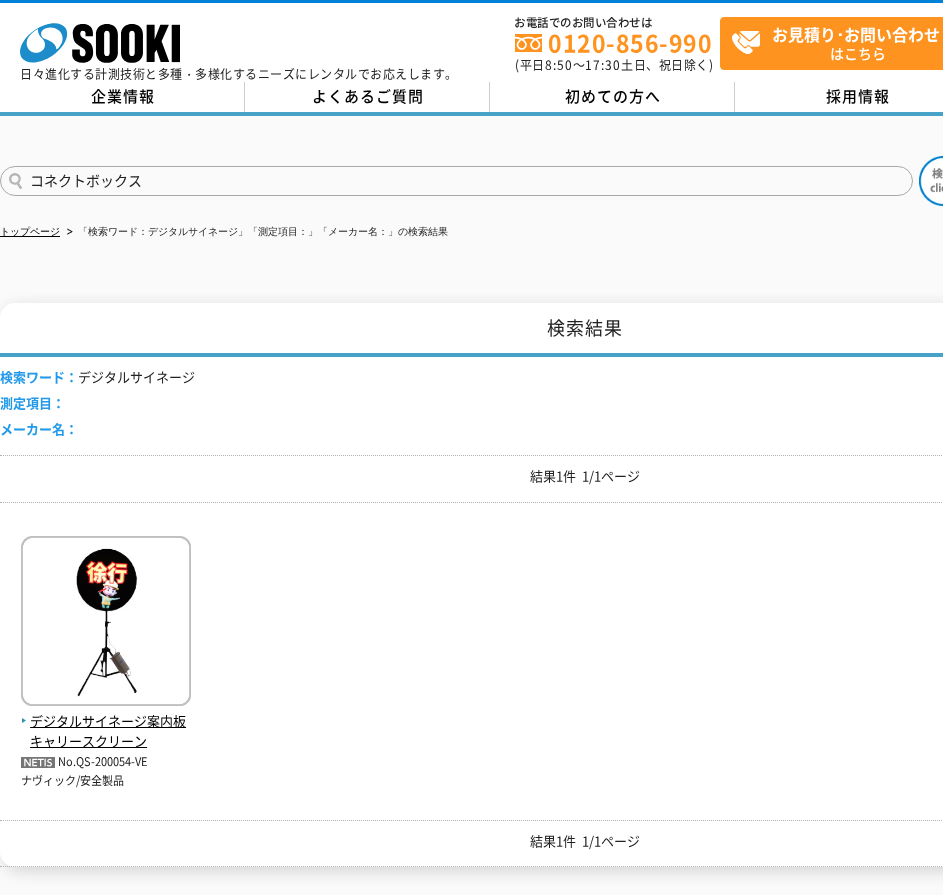 type on "コネクトボックス" 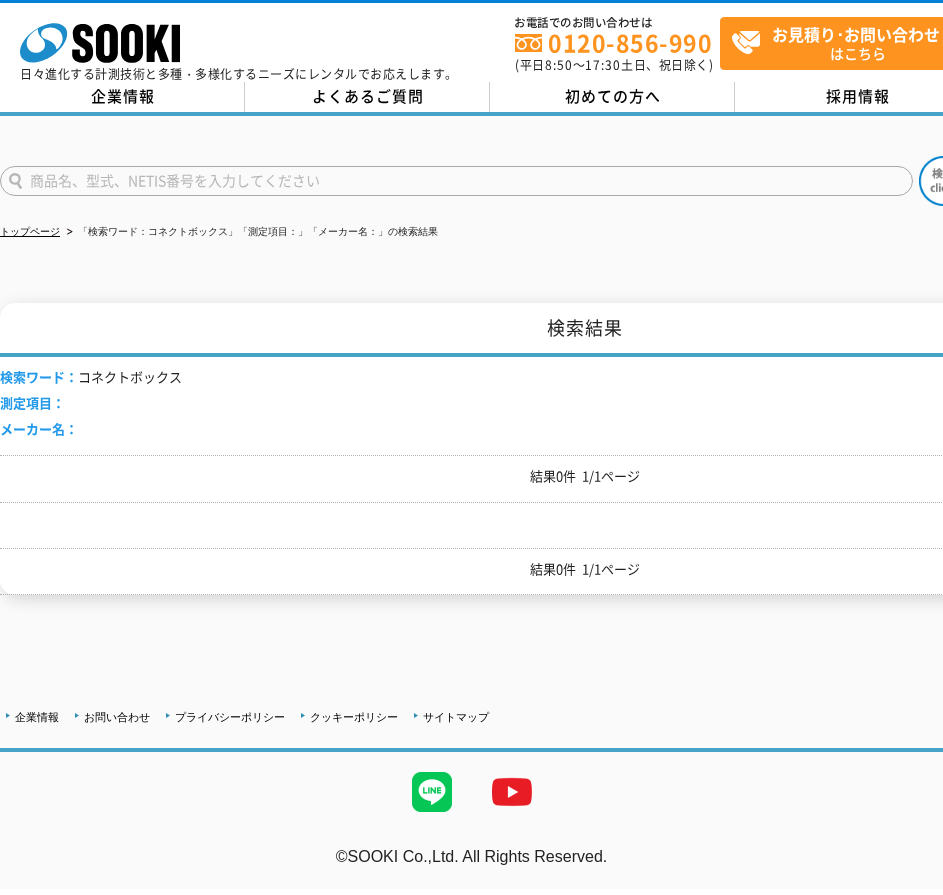 scroll, scrollTop: 0, scrollLeft: 0, axis: both 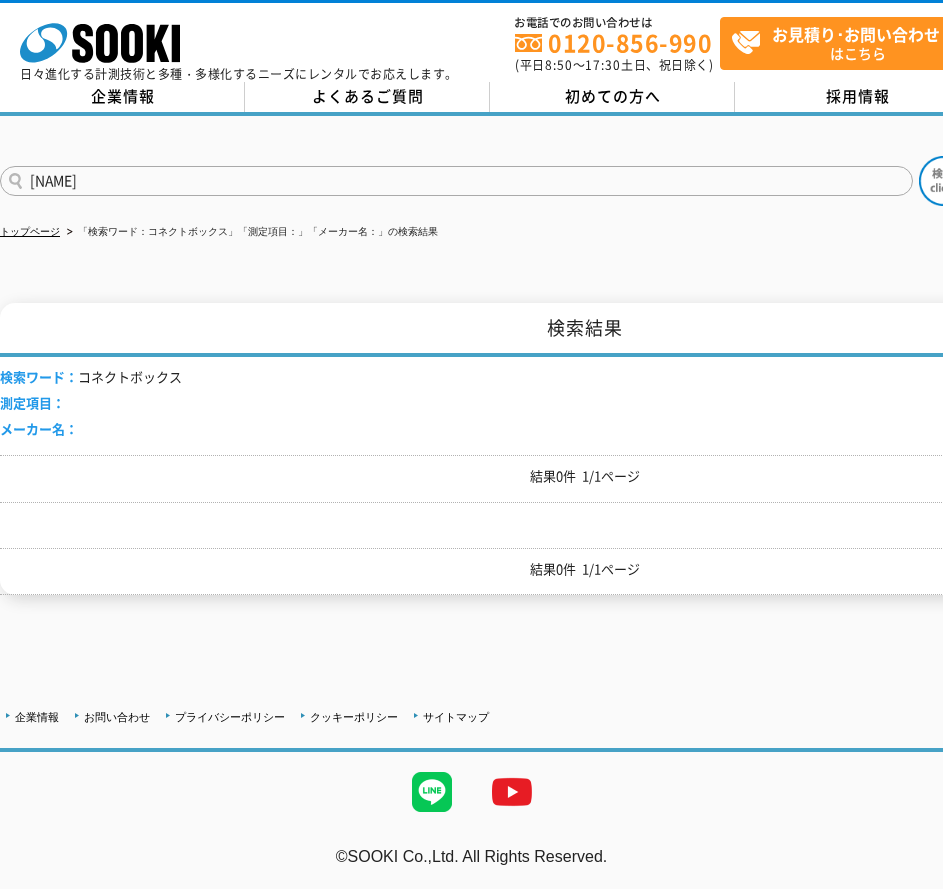 type on "マイクアンプボックス" 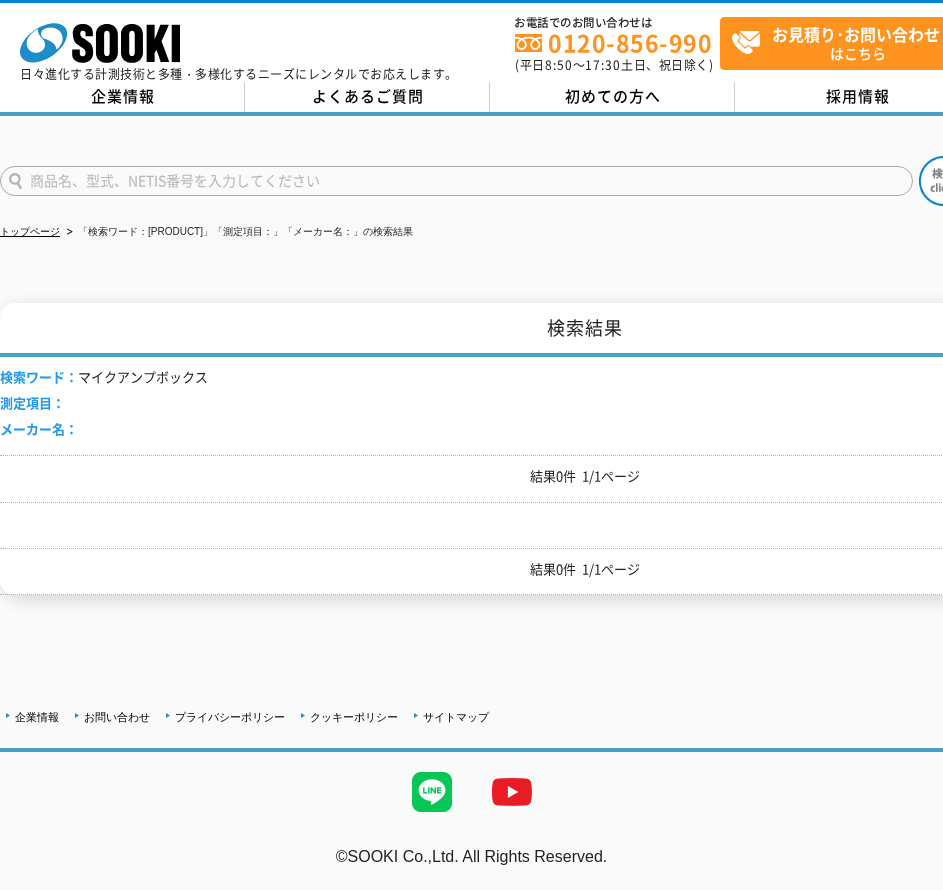 scroll, scrollTop: 0, scrollLeft: 0, axis: both 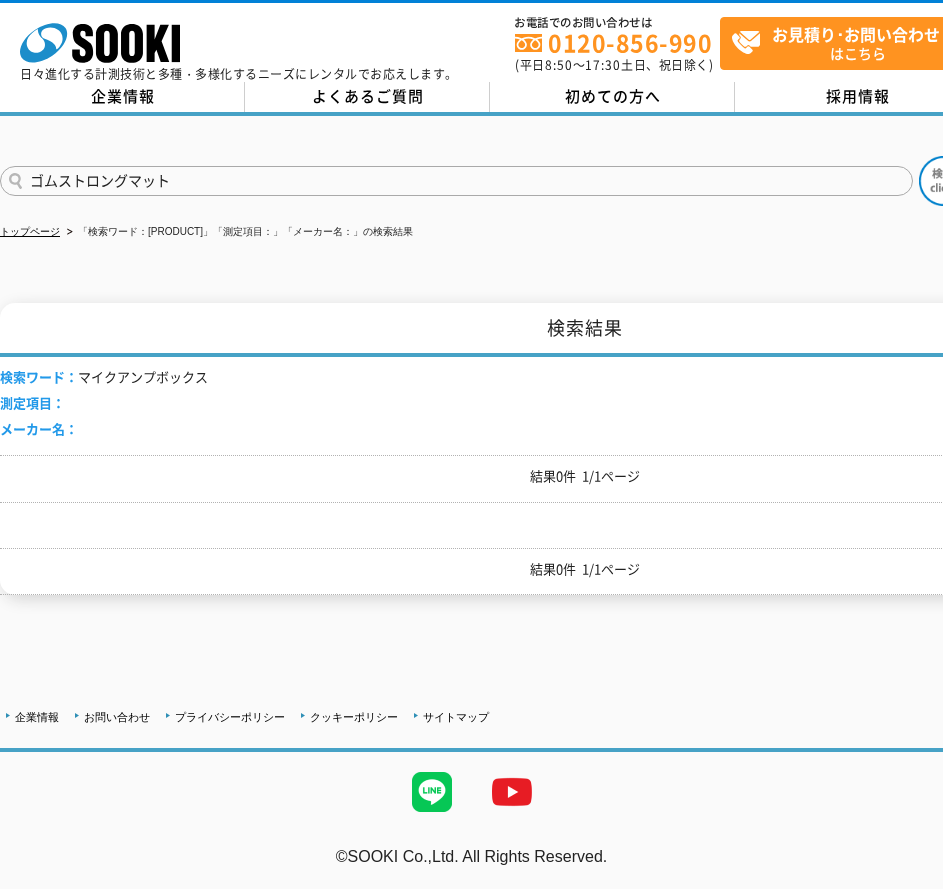 type on "ゴムストロングマット" 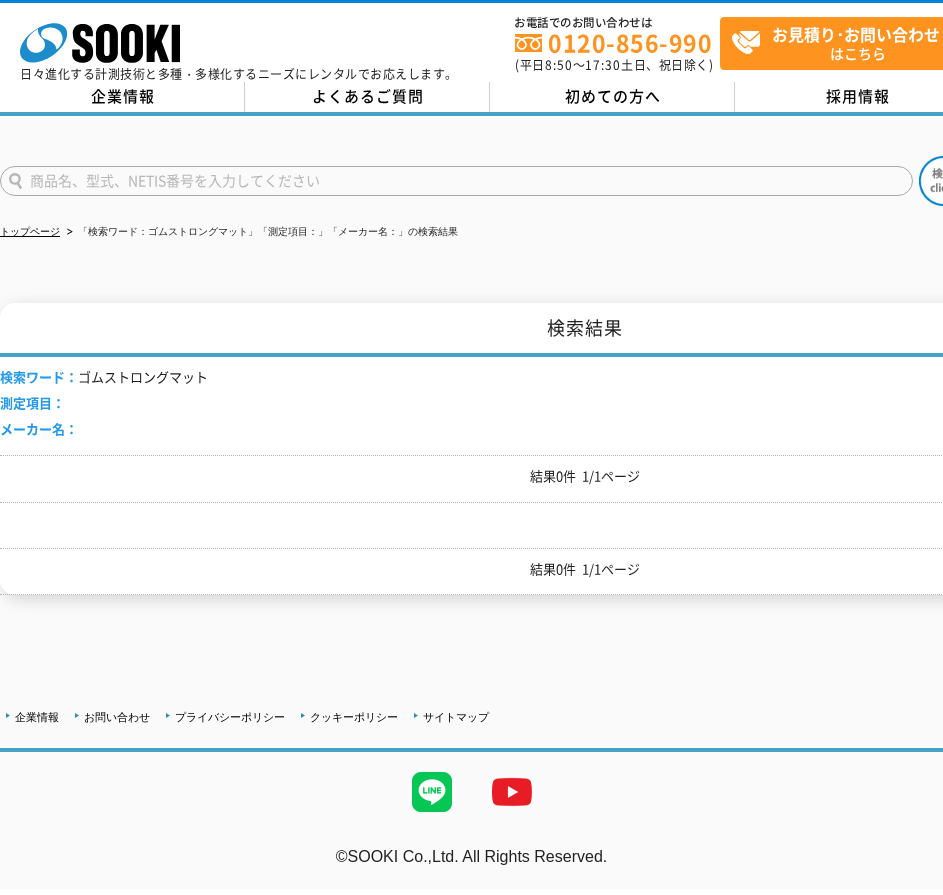scroll, scrollTop: 0, scrollLeft: 0, axis: both 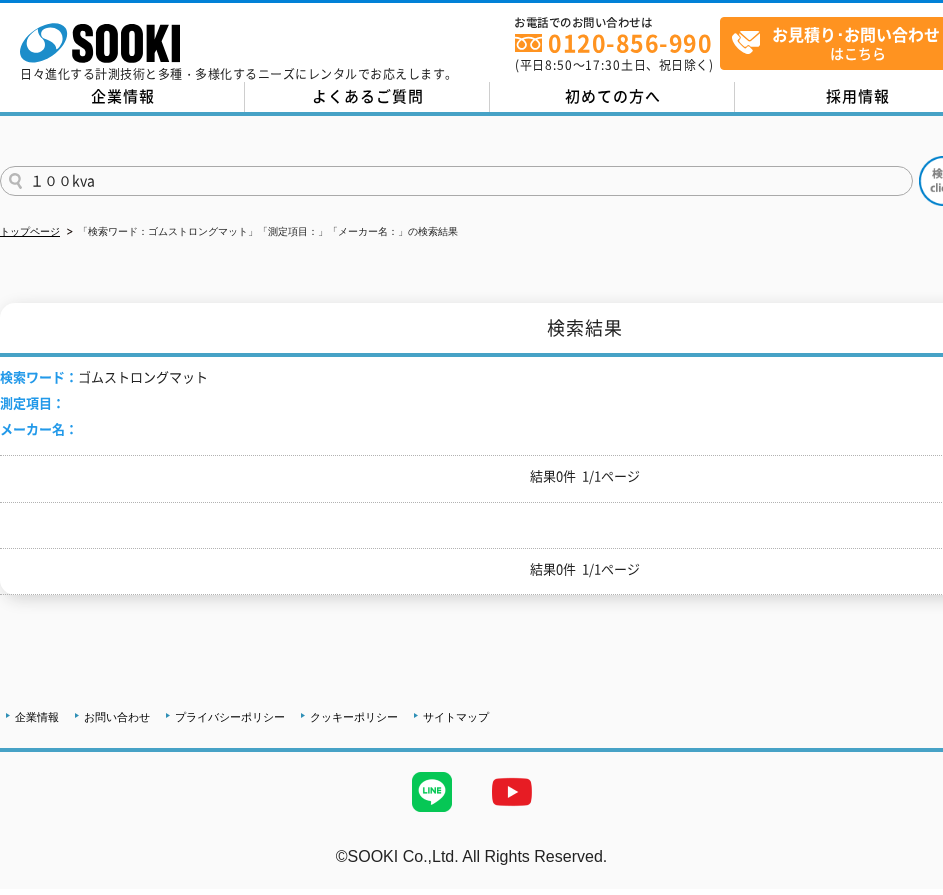 type on "１００kva" 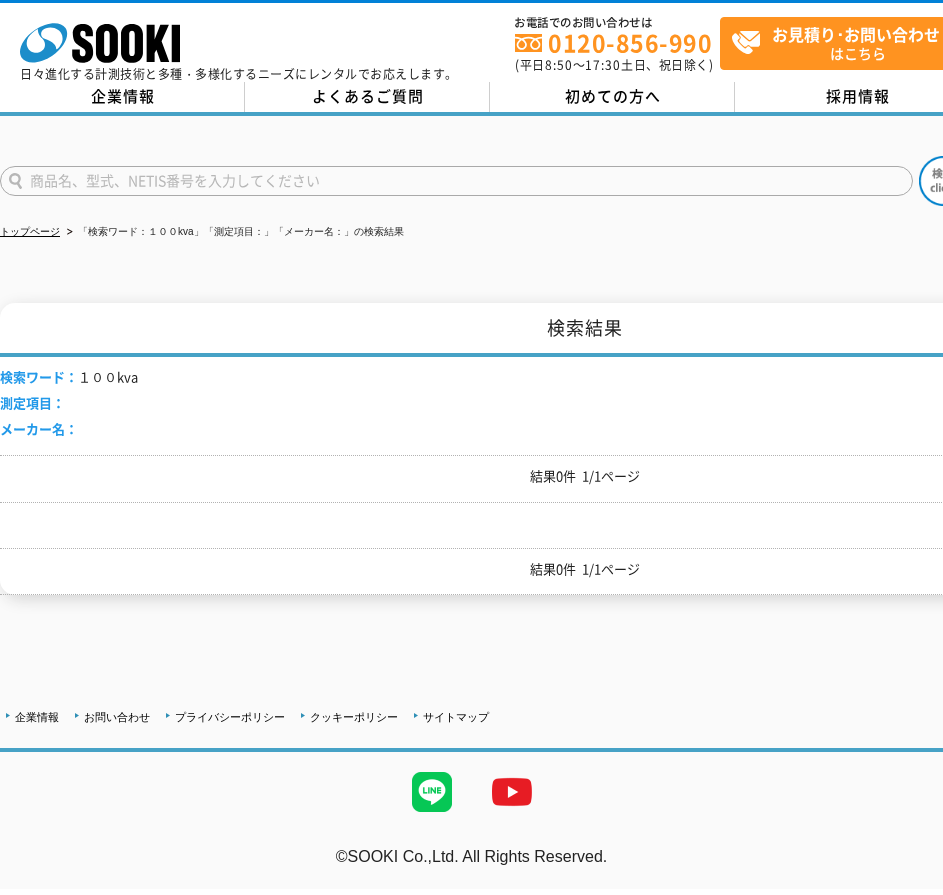 scroll, scrollTop: 0, scrollLeft: 0, axis: both 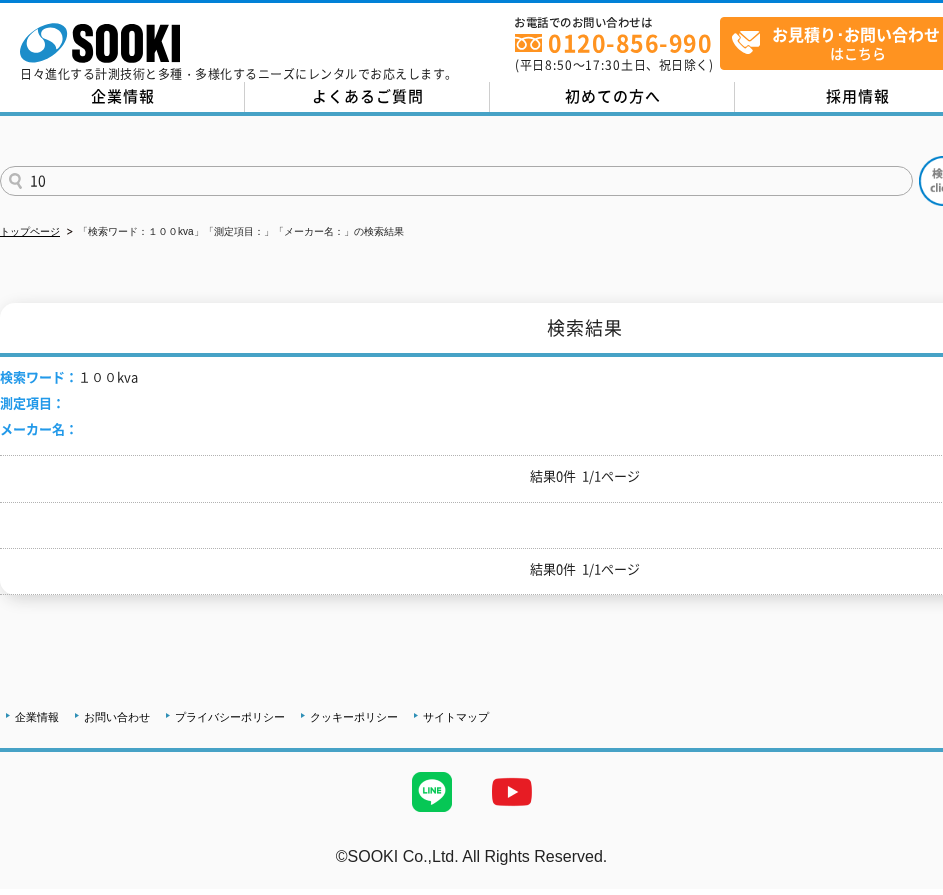 type on "1" 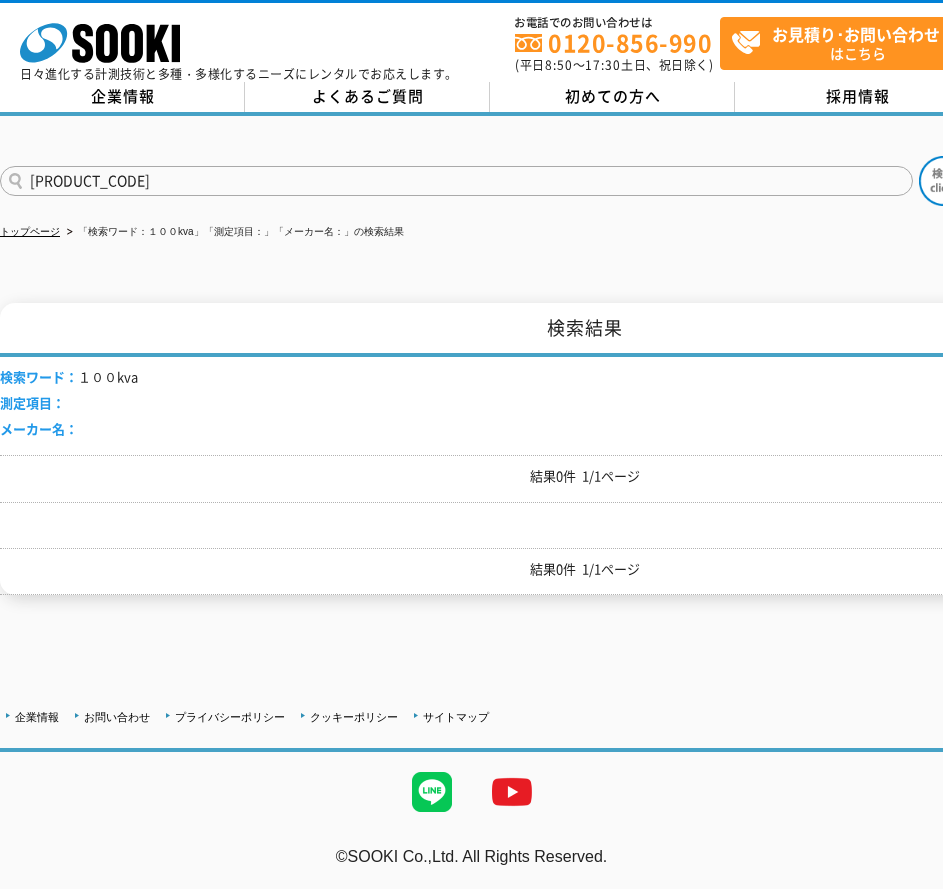 type on "AA02735" 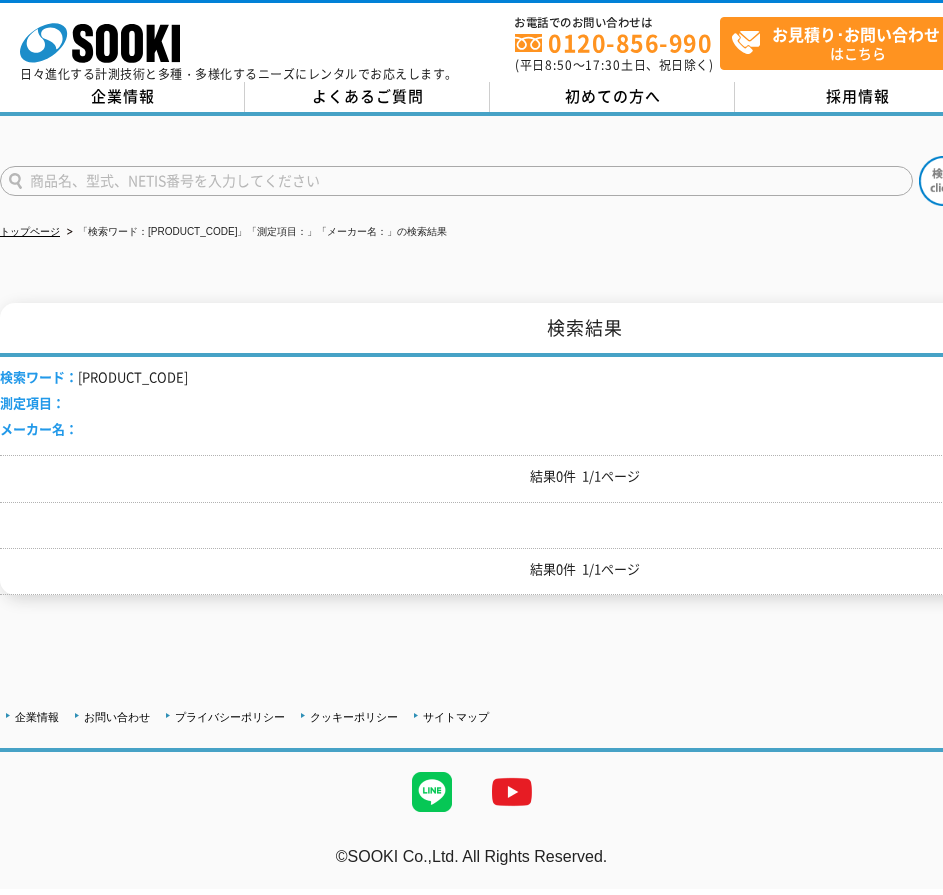 scroll, scrollTop: 0, scrollLeft: 0, axis: both 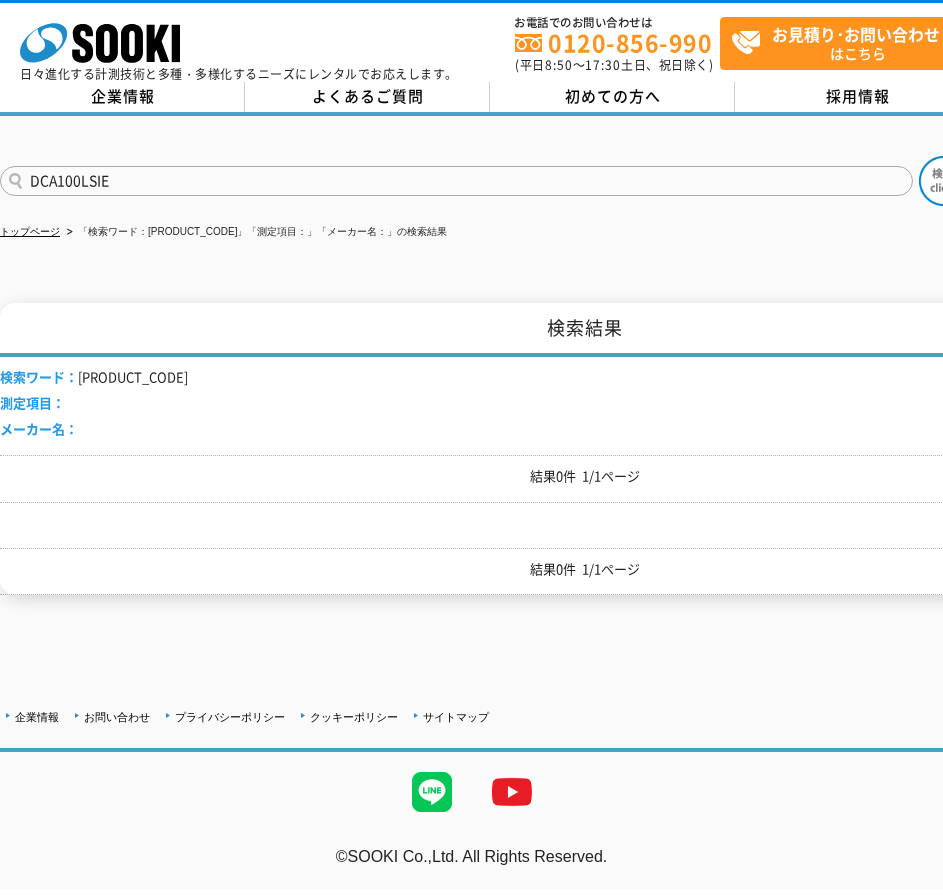 type on "DCA100LSIE" 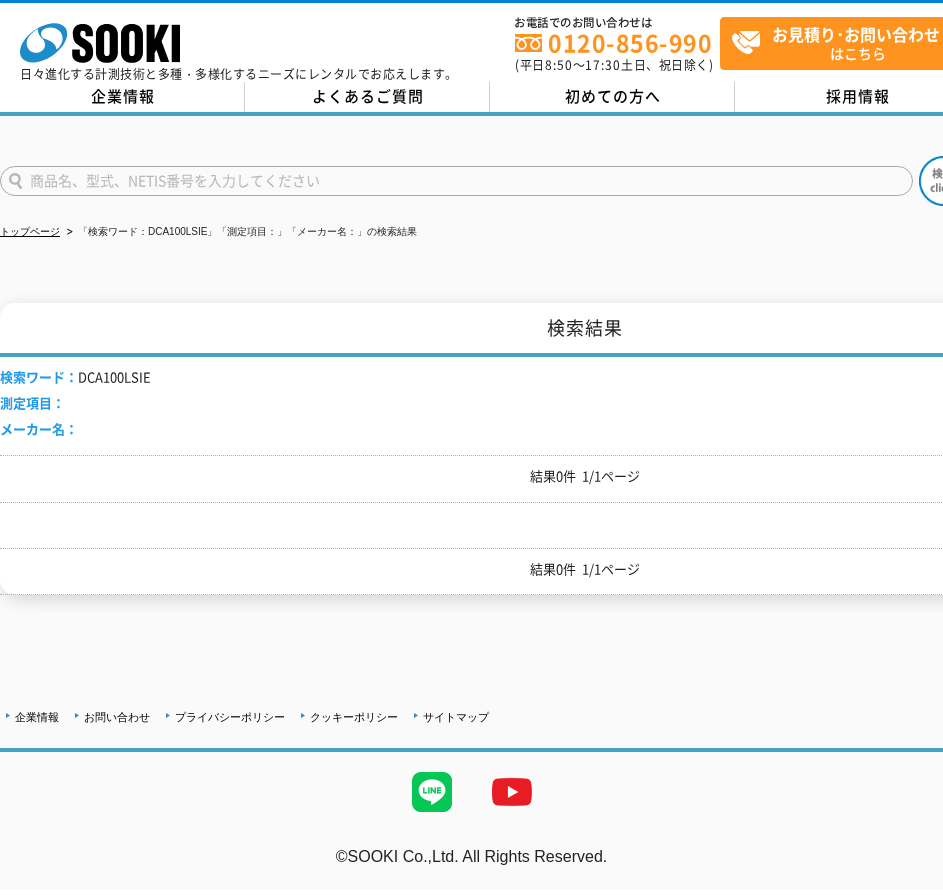 scroll, scrollTop: 0, scrollLeft: 0, axis: both 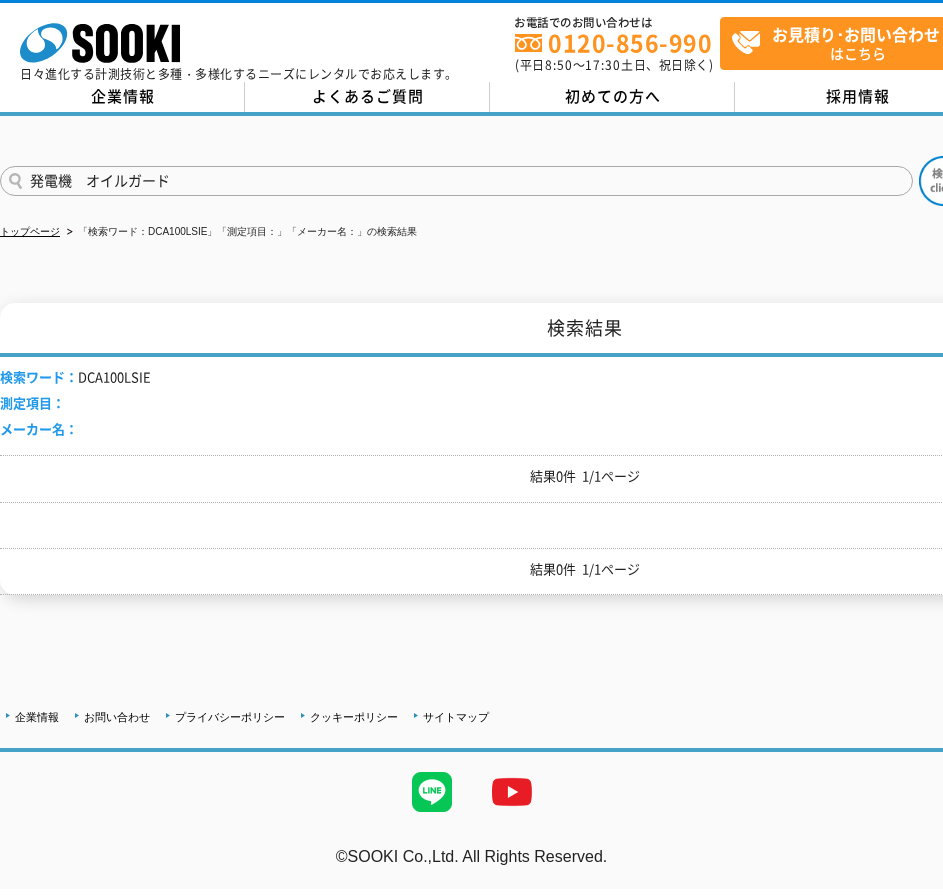 type on "発電機　オイルガード" 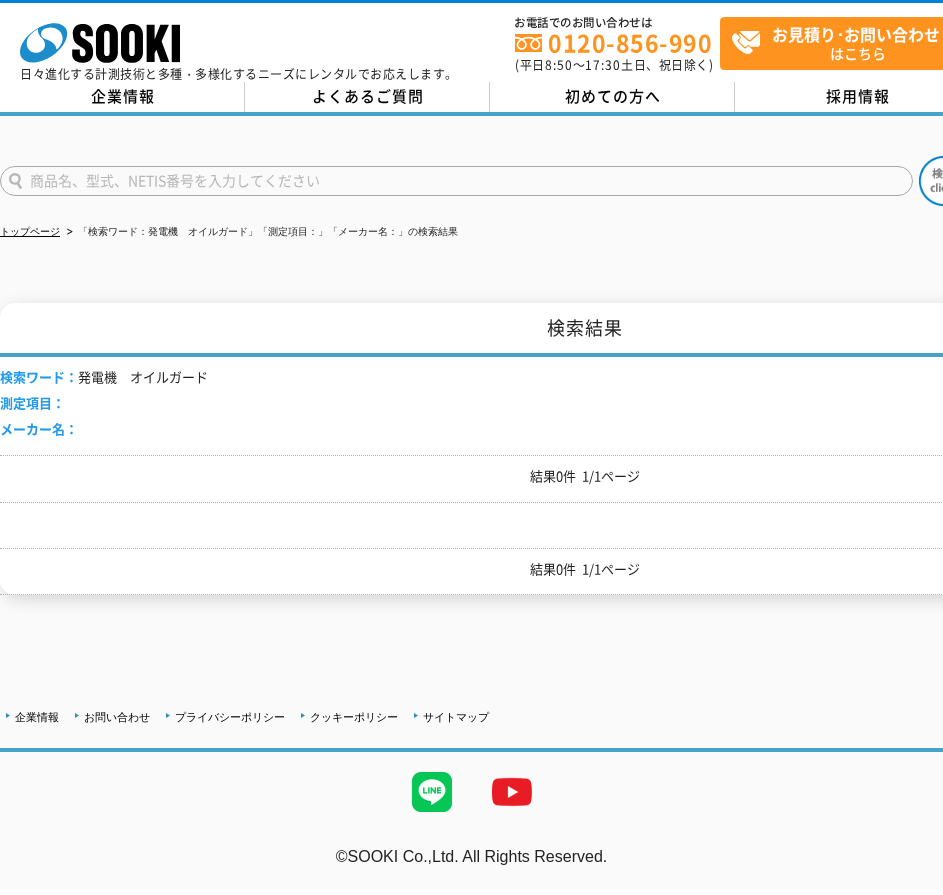 scroll, scrollTop: 0, scrollLeft: 0, axis: both 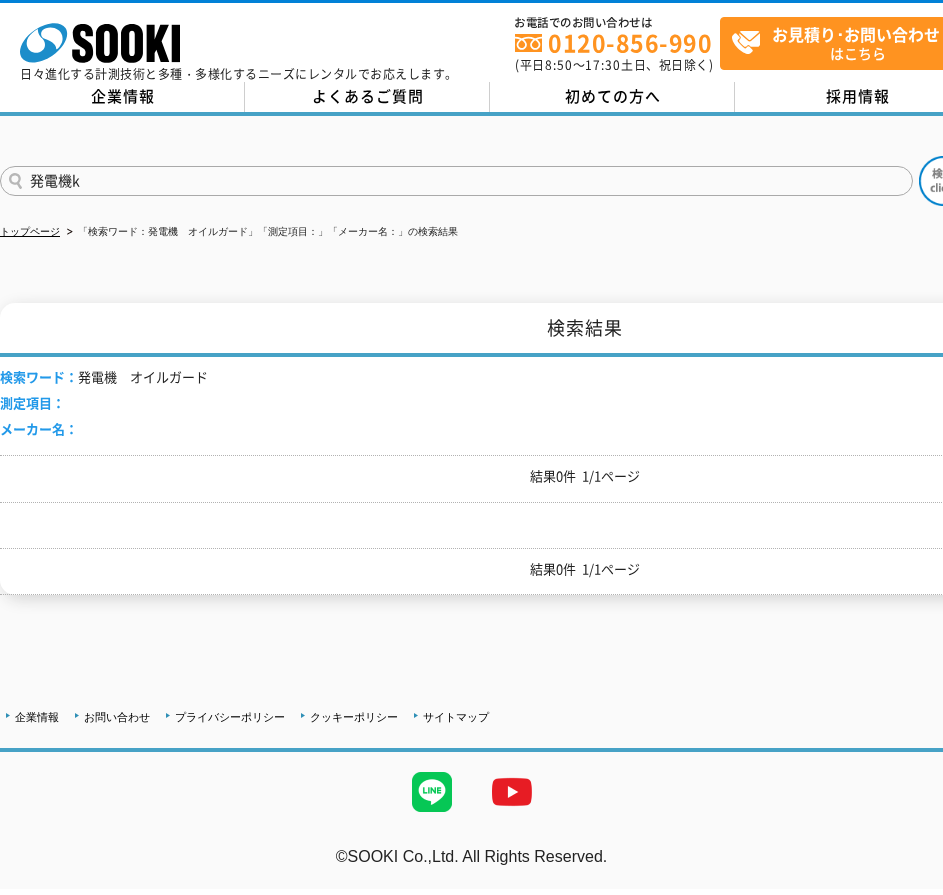 type on "発電機k" 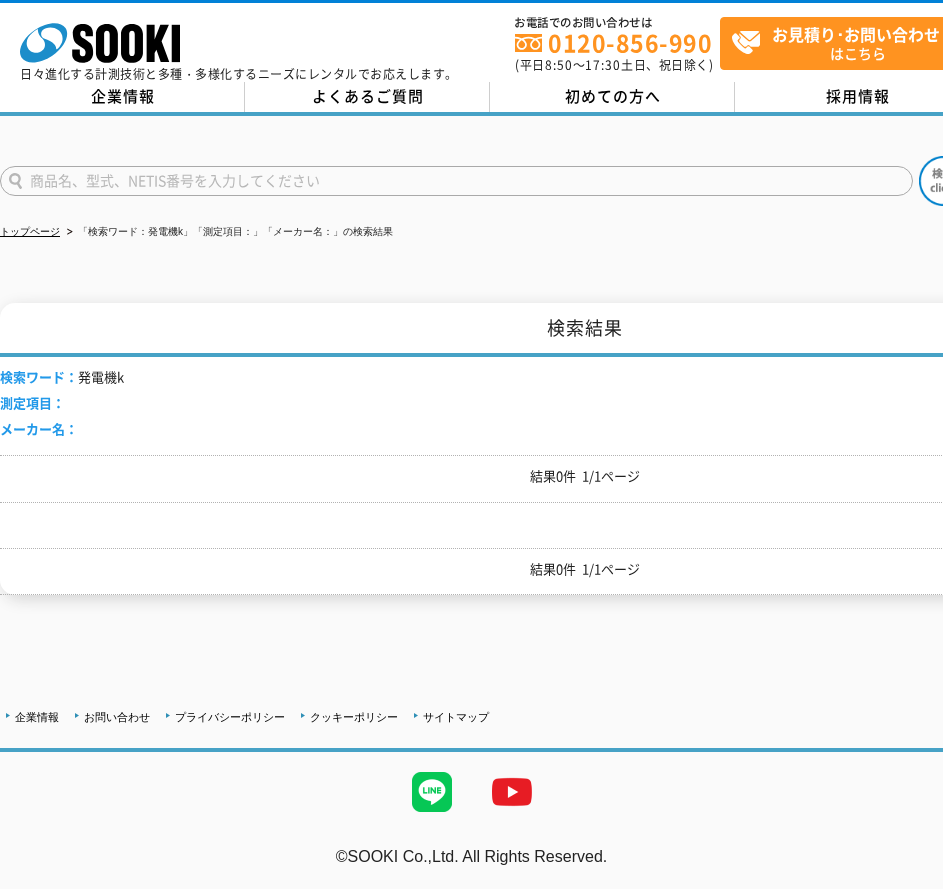 scroll, scrollTop: 0, scrollLeft: 0, axis: both 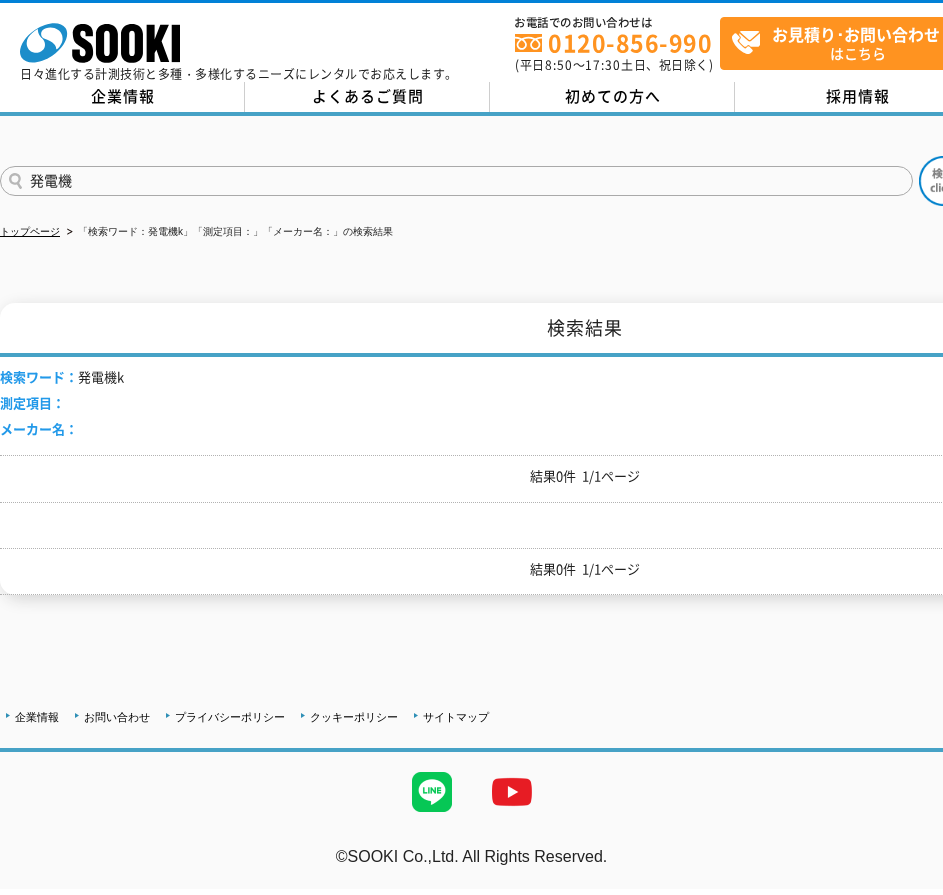 type on "発電機" 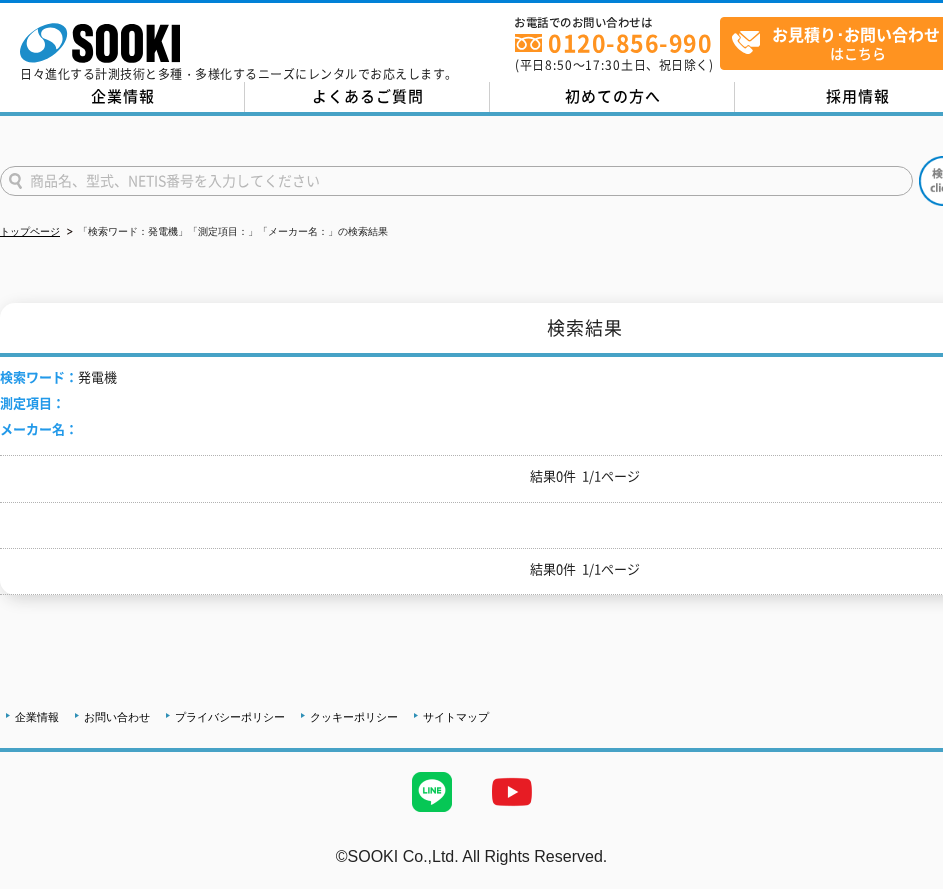 scroll, scrollTop: 0, scrollLeft: 0, axis: both 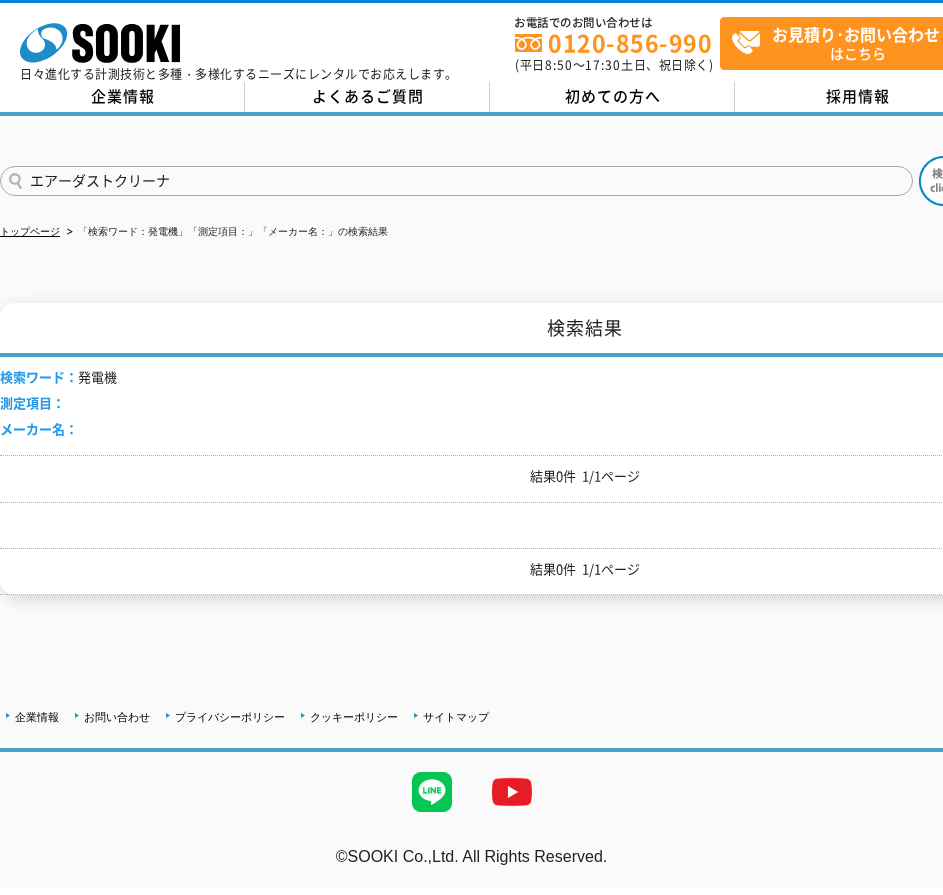 type on "エアーダストクリーナ" 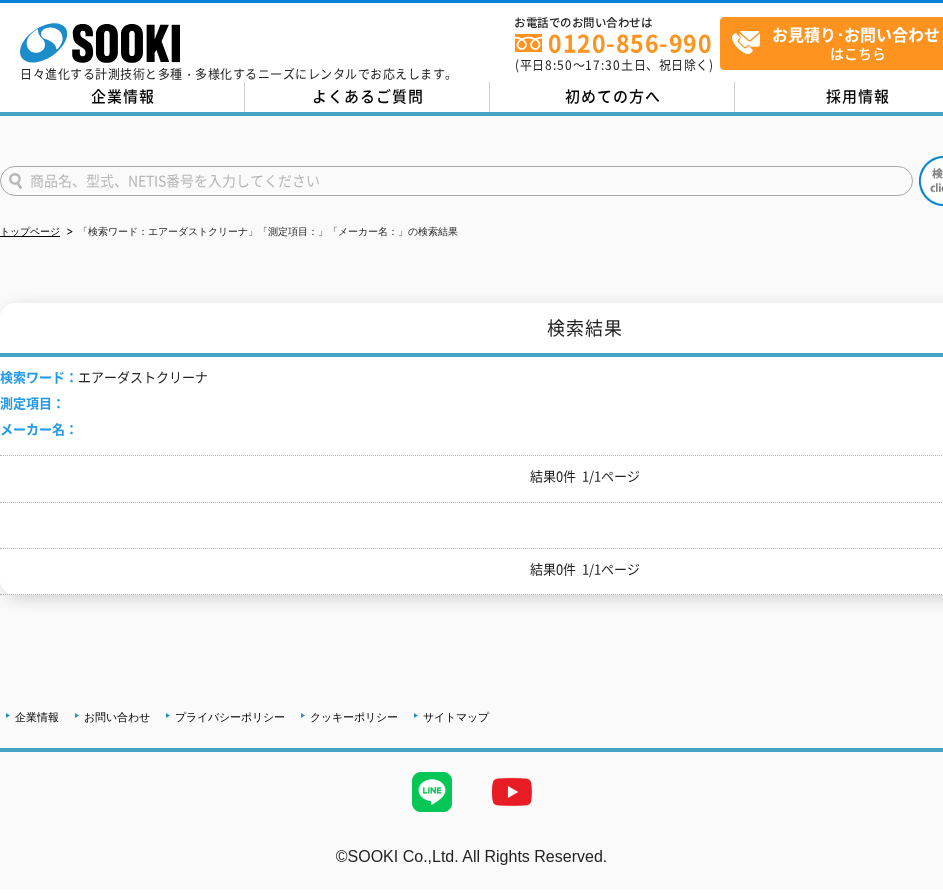 scroll, scrollTop: 0, scrollLeft: 0, axis: both 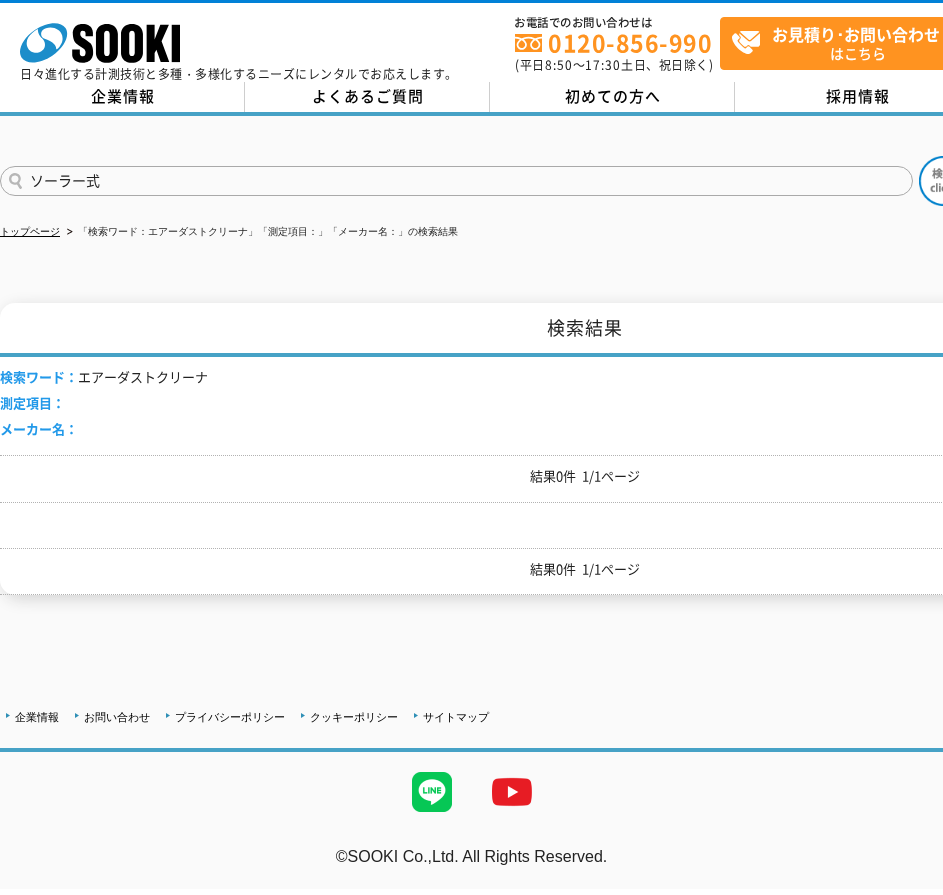 type on "ソーラー式" 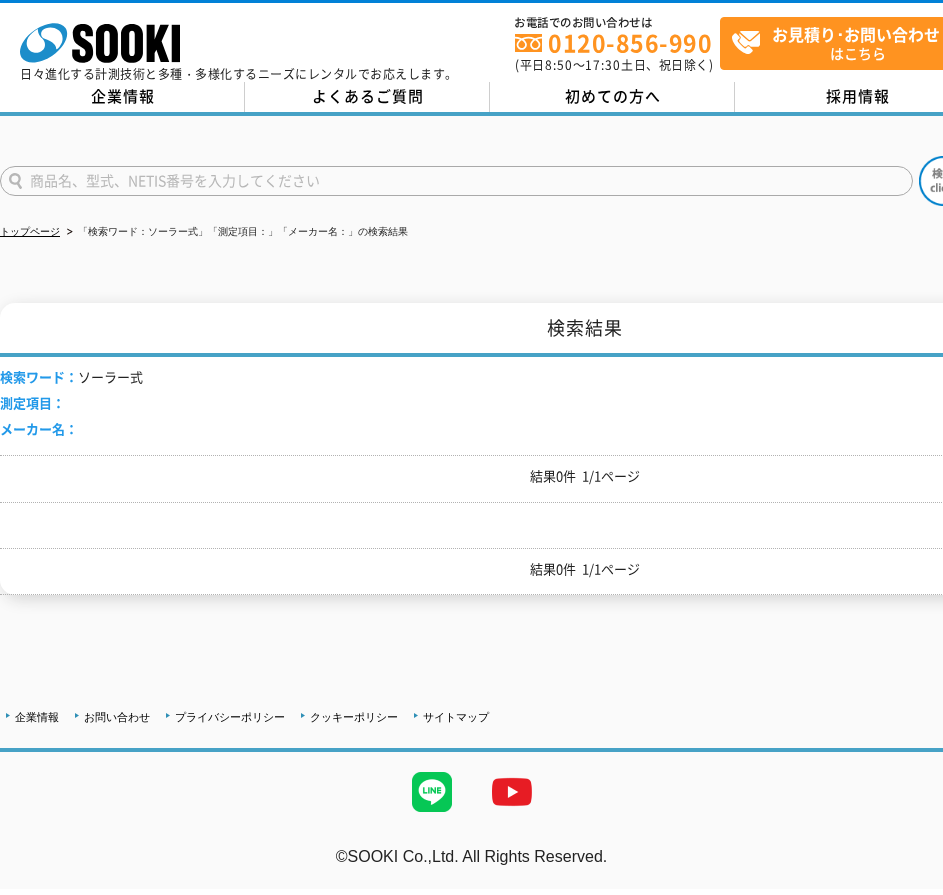 scroll, scrollTop: 0, scrollLeft: 0, axis: both 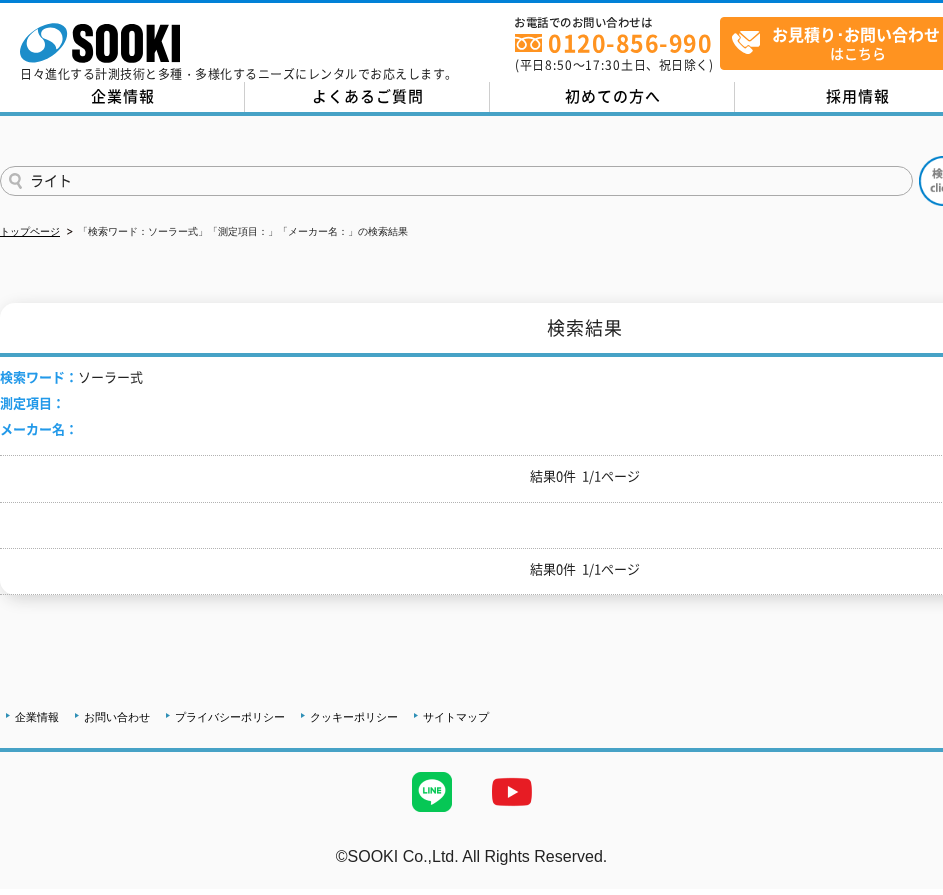 type on "ライト" 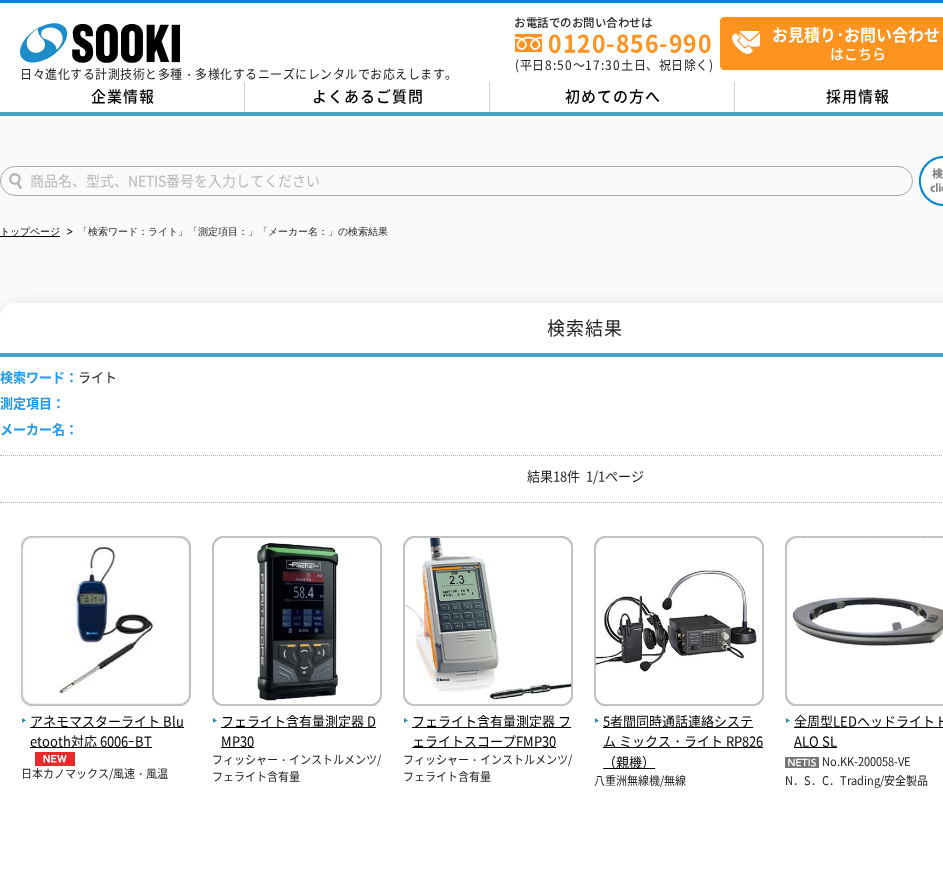scroll, scrollTop: 0, scrollLeft: 0, axis: both 